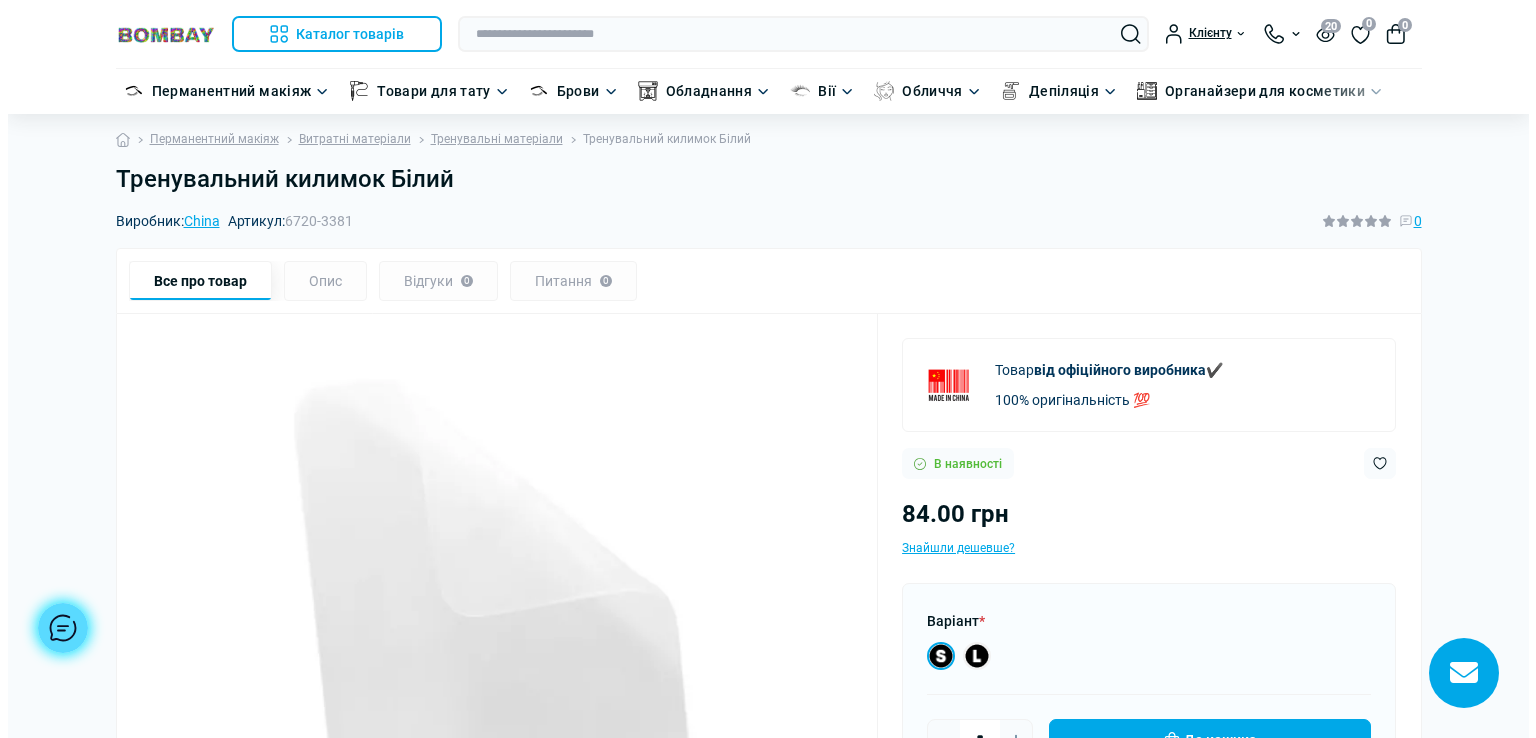 scroll, scrollTop: 0, scrollLeft: 0, axis: both 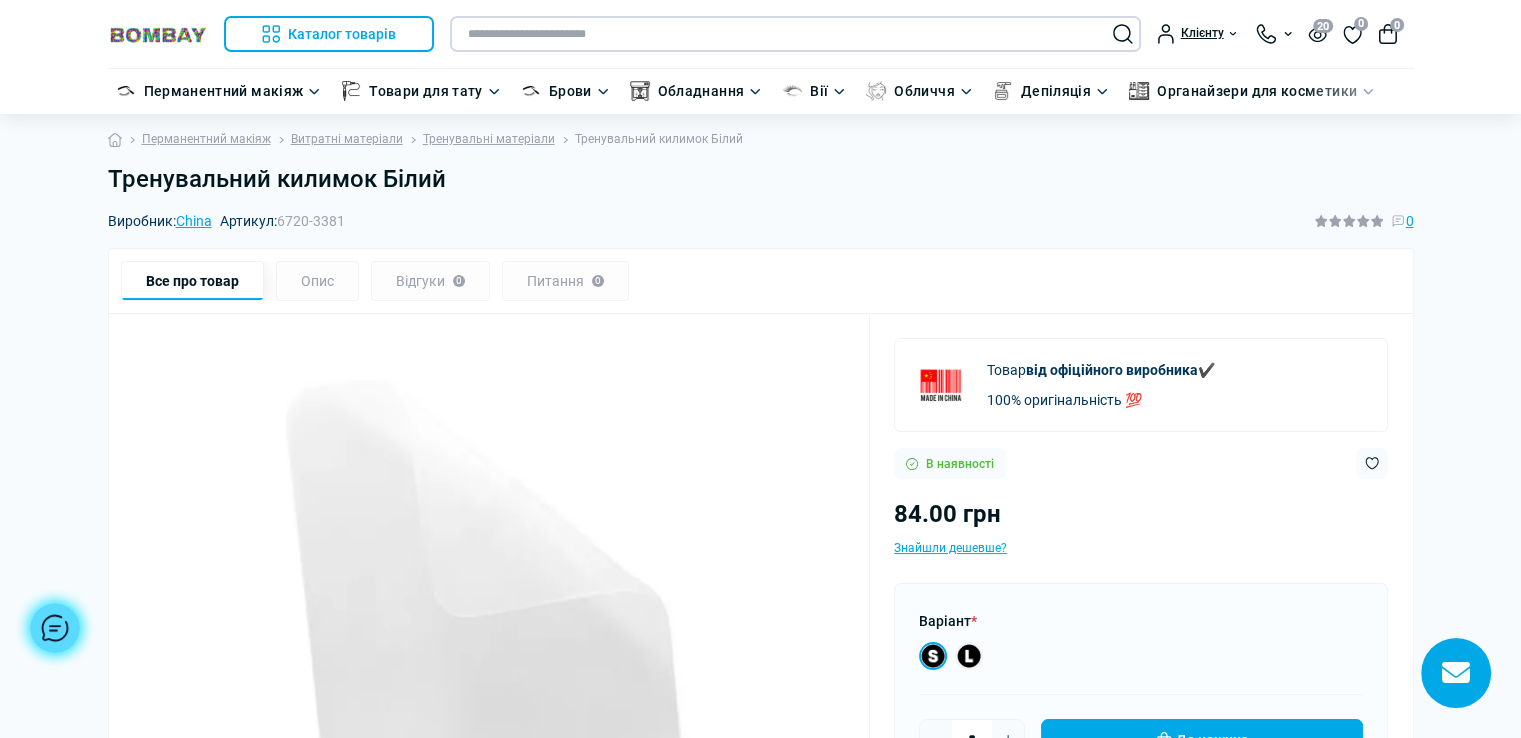 click at bounding box center (795, 34) 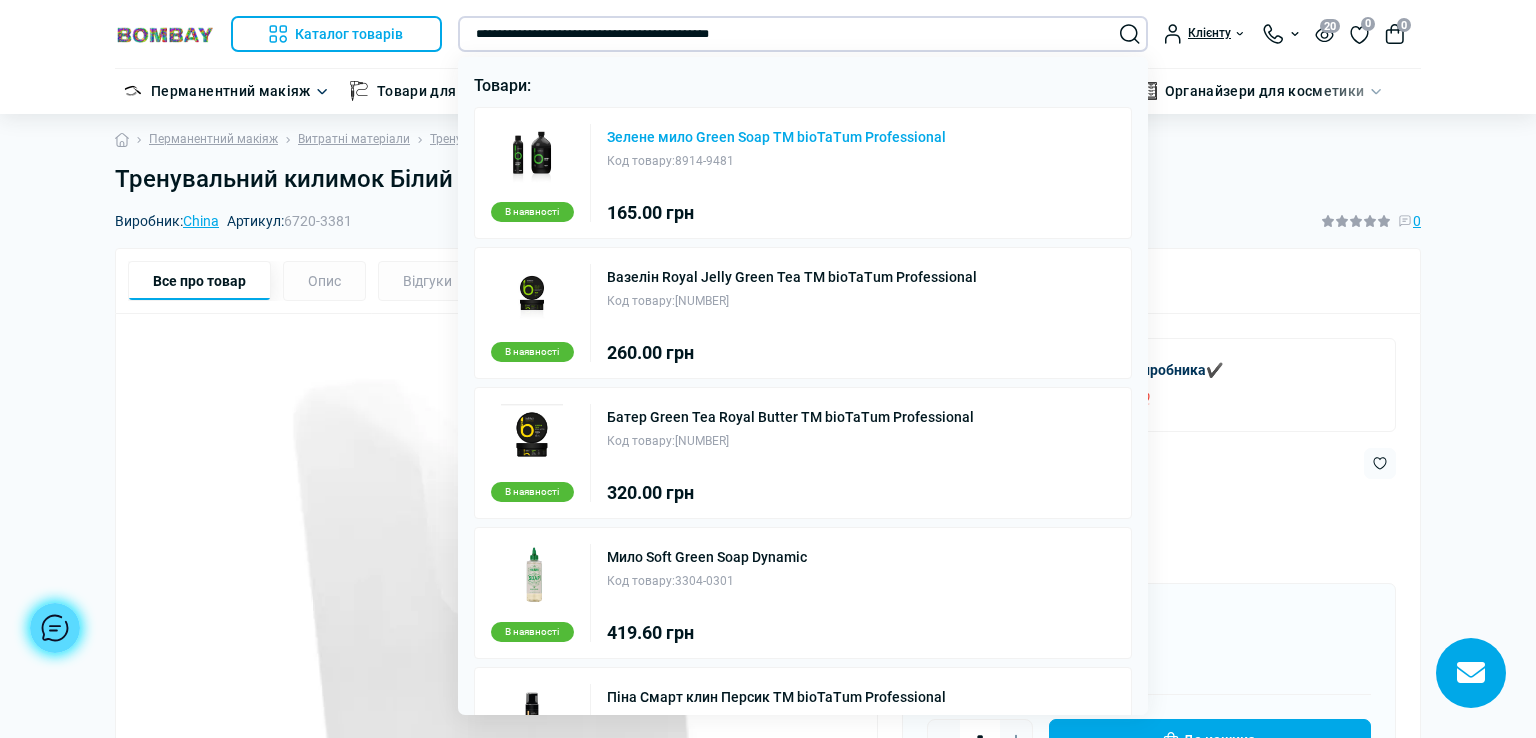 type on "**********" 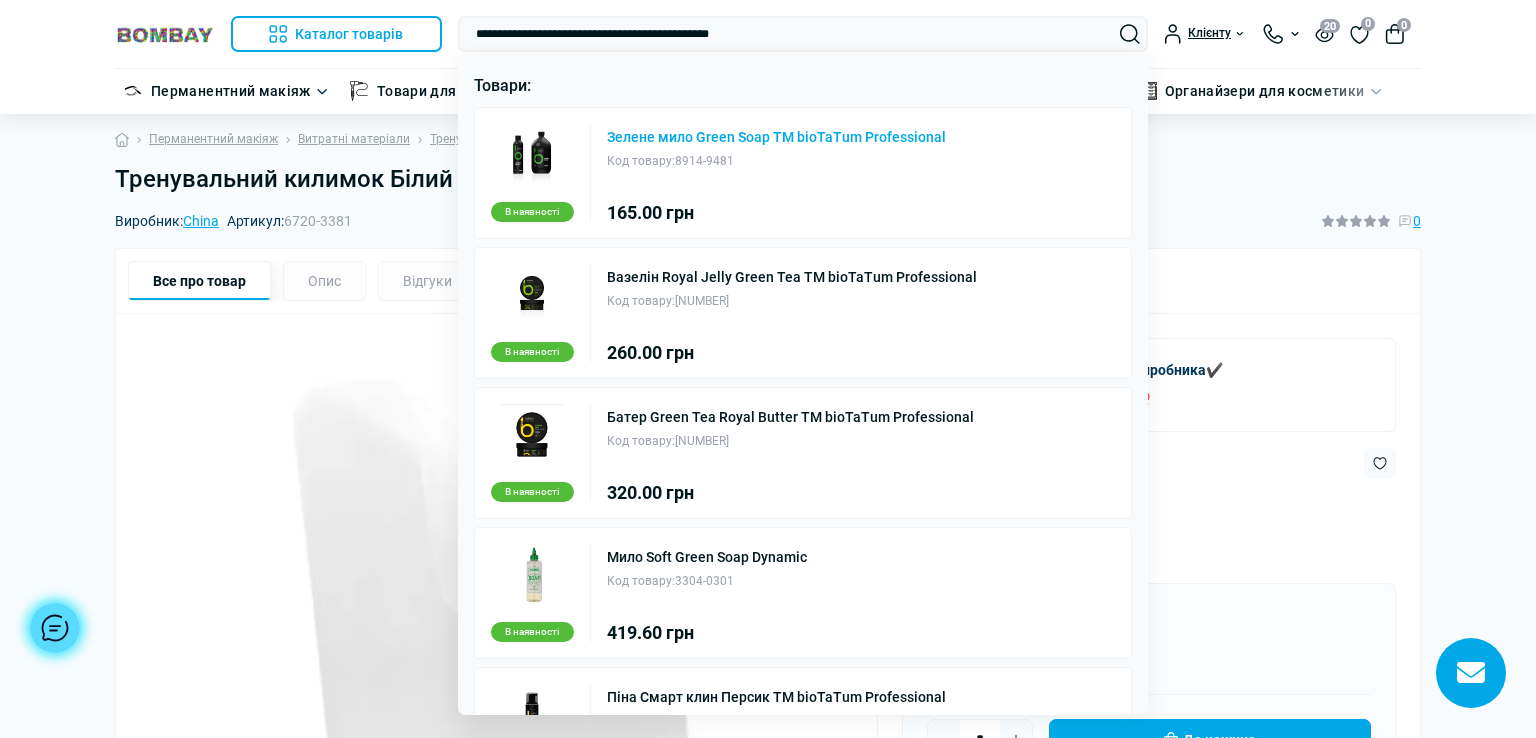click on "Зелене мило Green Soap ТМ bioTaTum Professional" at bounding box center [776, 137] 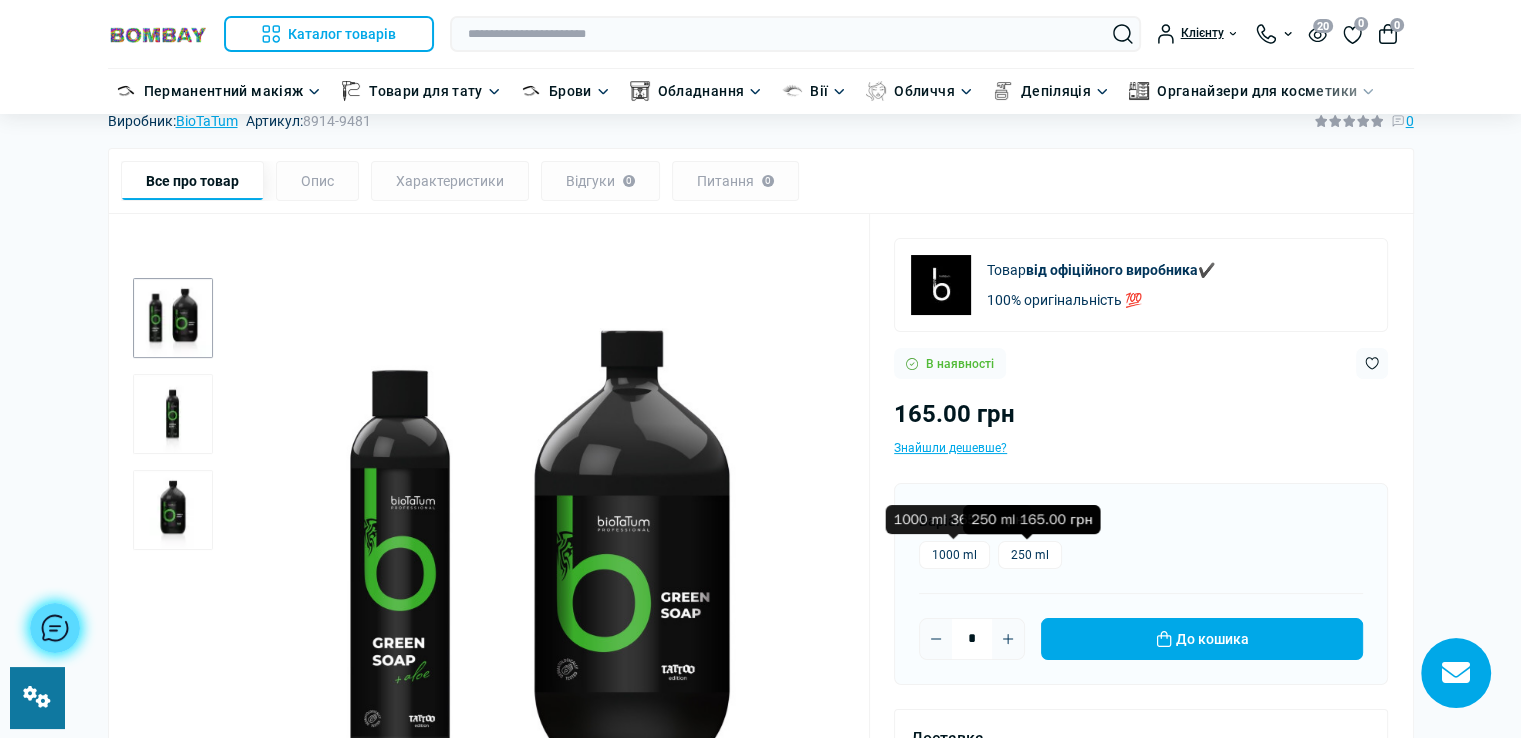 scroll, scrollTop: 100, scrollLeft: 0, axis: vertical 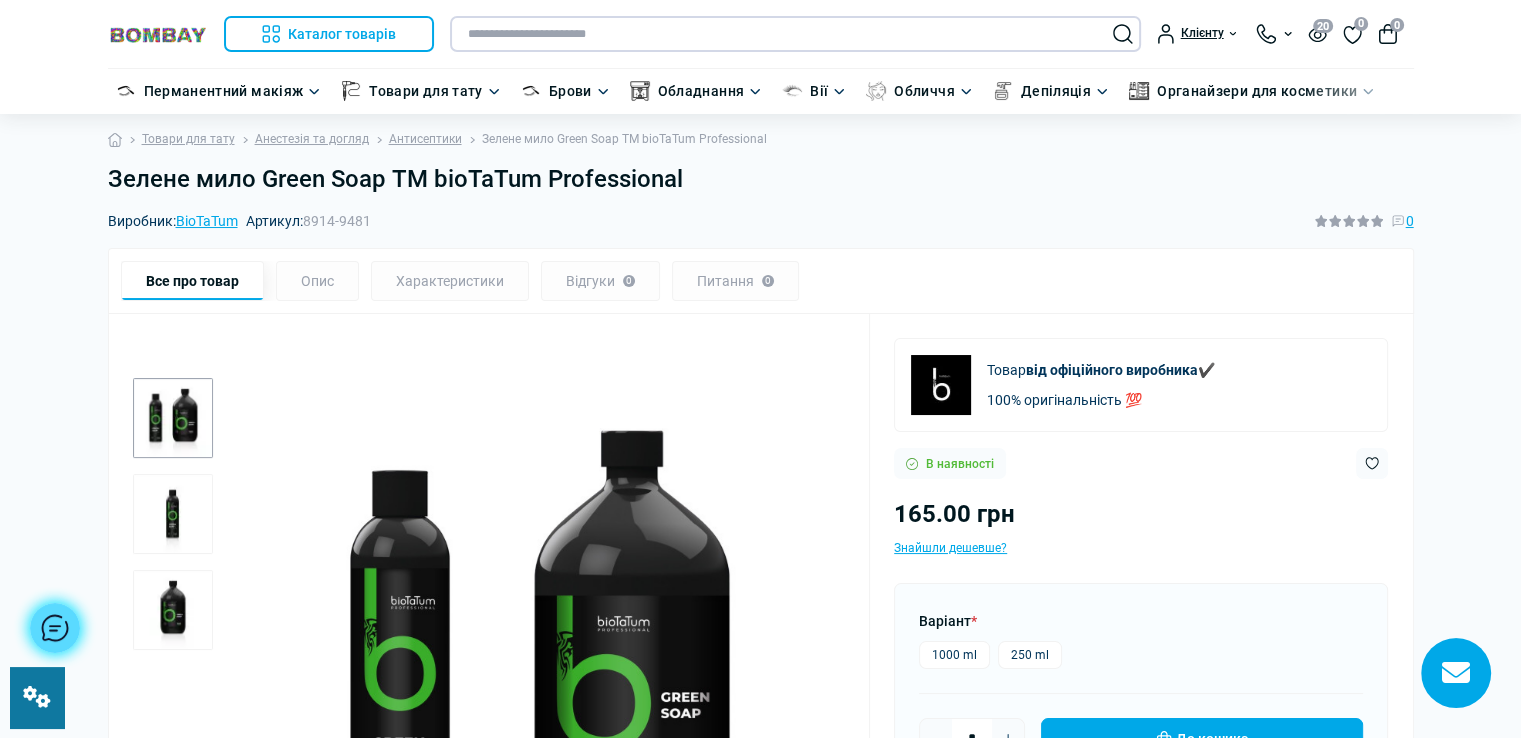 click at bounding box center [795, 34] 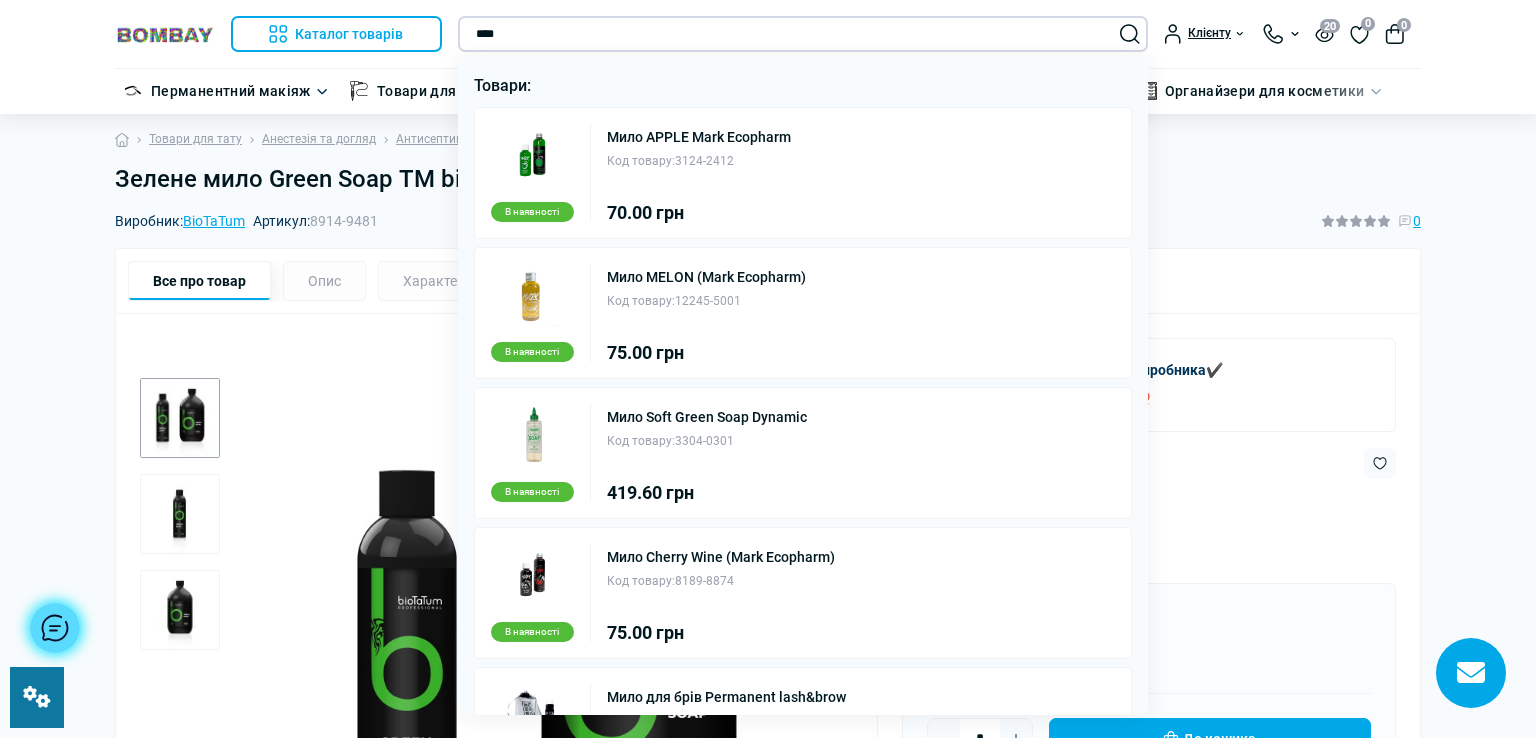 type on "****" 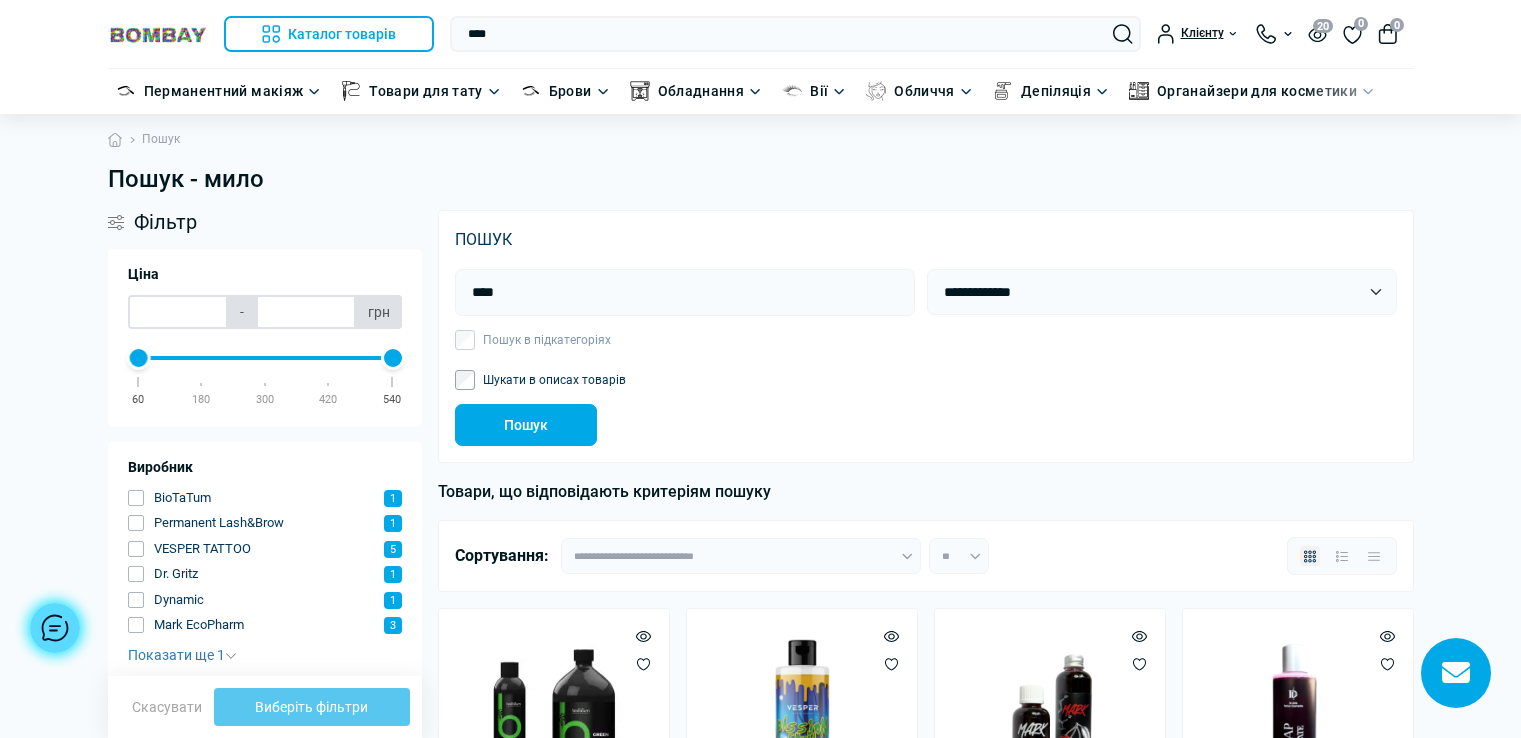scroll, scrollTop: 0, scrollLeft: 0, axis: both 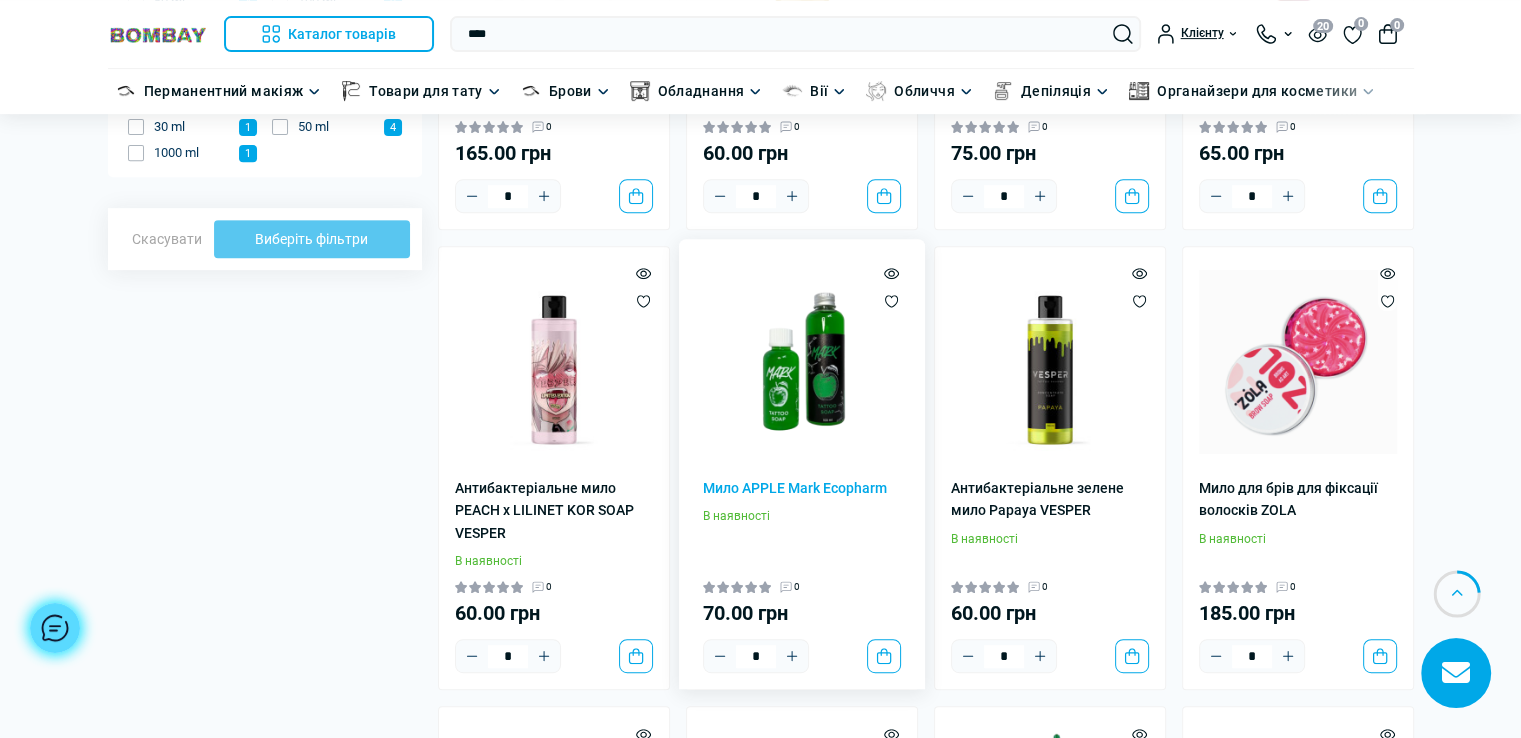 click at bounding box center [802, 362] 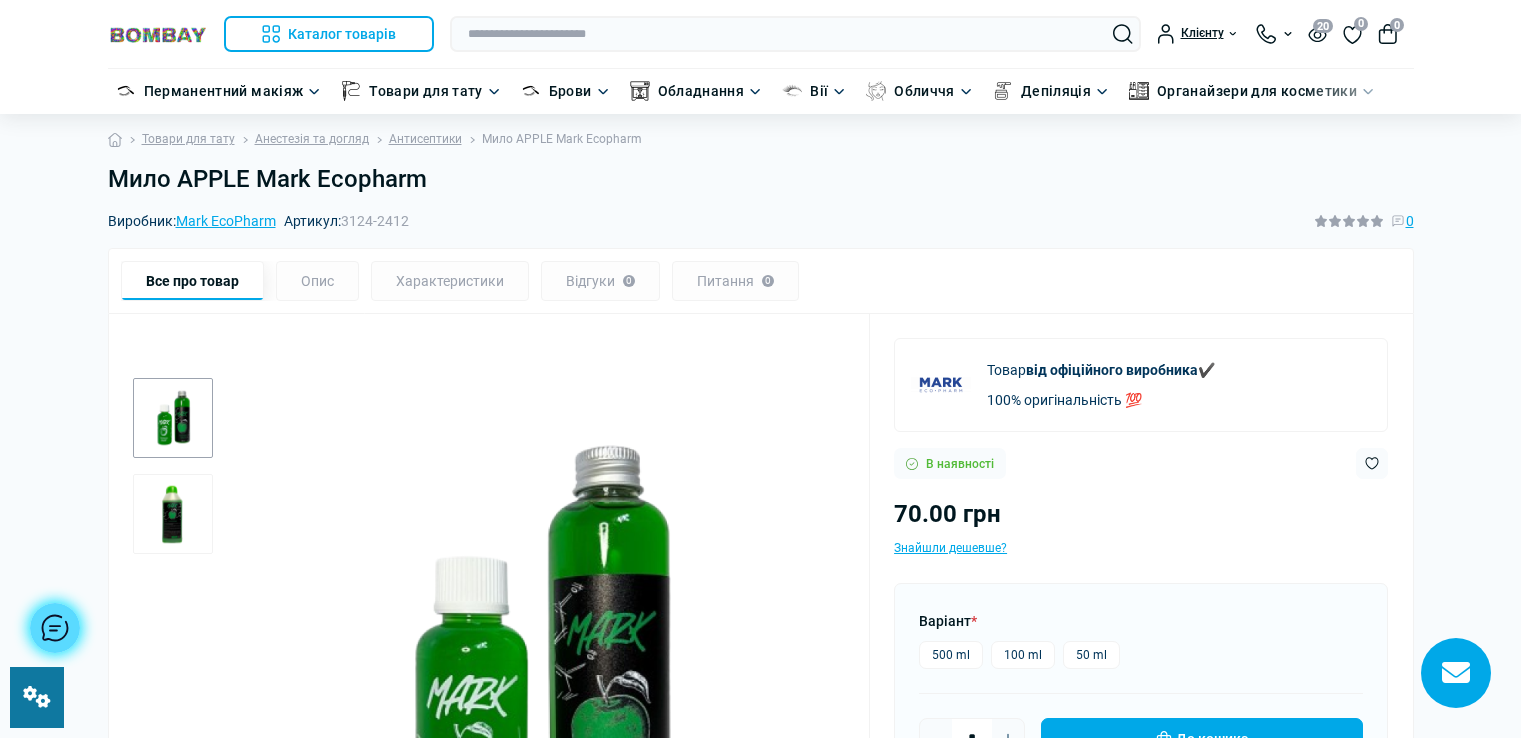 scroll, scrollTop: 0, scrollLeft: 0, axis: both 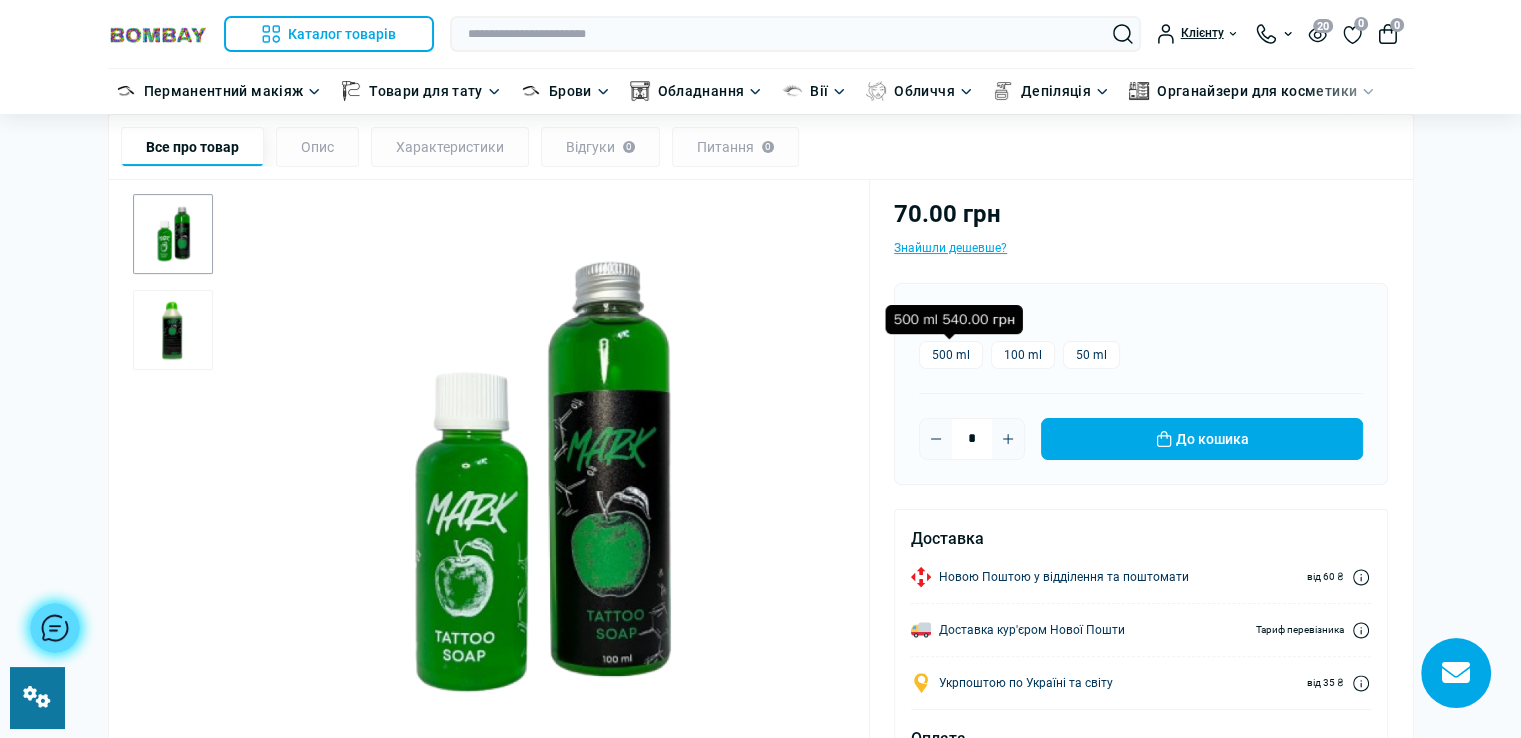 click on "500 ml" at bounding box center (951, 355) 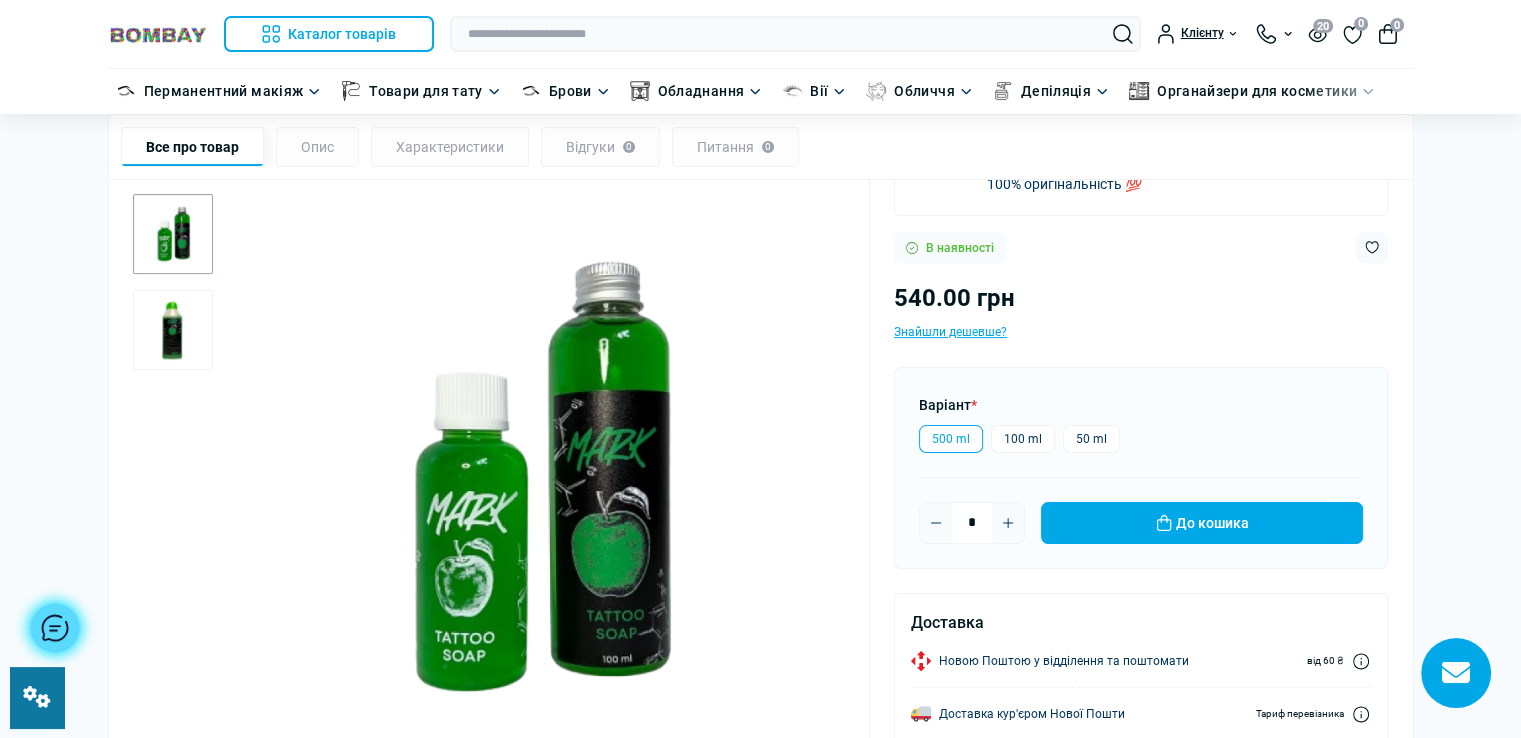 scroll, scrollTop: 100, scrollLeft: 0, axis: vertical 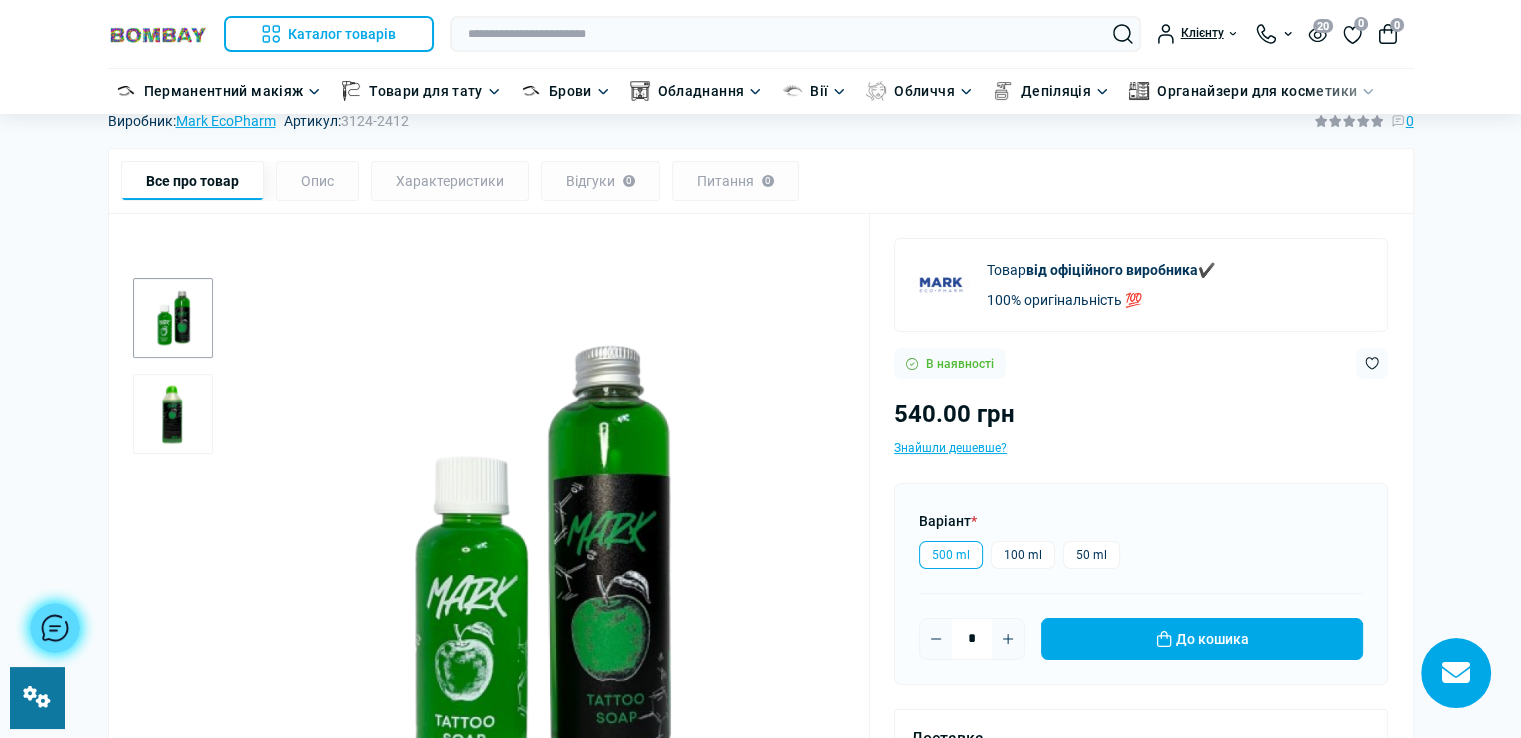 click on "Ви дивилися
Каталог товарів
Каталог товарів
Перманентний макіяж
Каталог товарів
Обладнання для ПМ
Обладнання для ПМ
Машинки для ПМ
Машинки для ПМ
Машинки Critical Torque
Машинки LEADER
Машинки Ambition Machine
Машинки Bronc
Машинки Cheyenne
Машинки EZ
Машинки KWADRON
Машинки LIK
Машинки MAST
Машинки Microbeau
Запчастини до машинок для татуажу
Блоки живлення
Кліпкорди
Педалі
Ексцентрик
Пігменти для ПМ" at bounding box center [760, 2086] 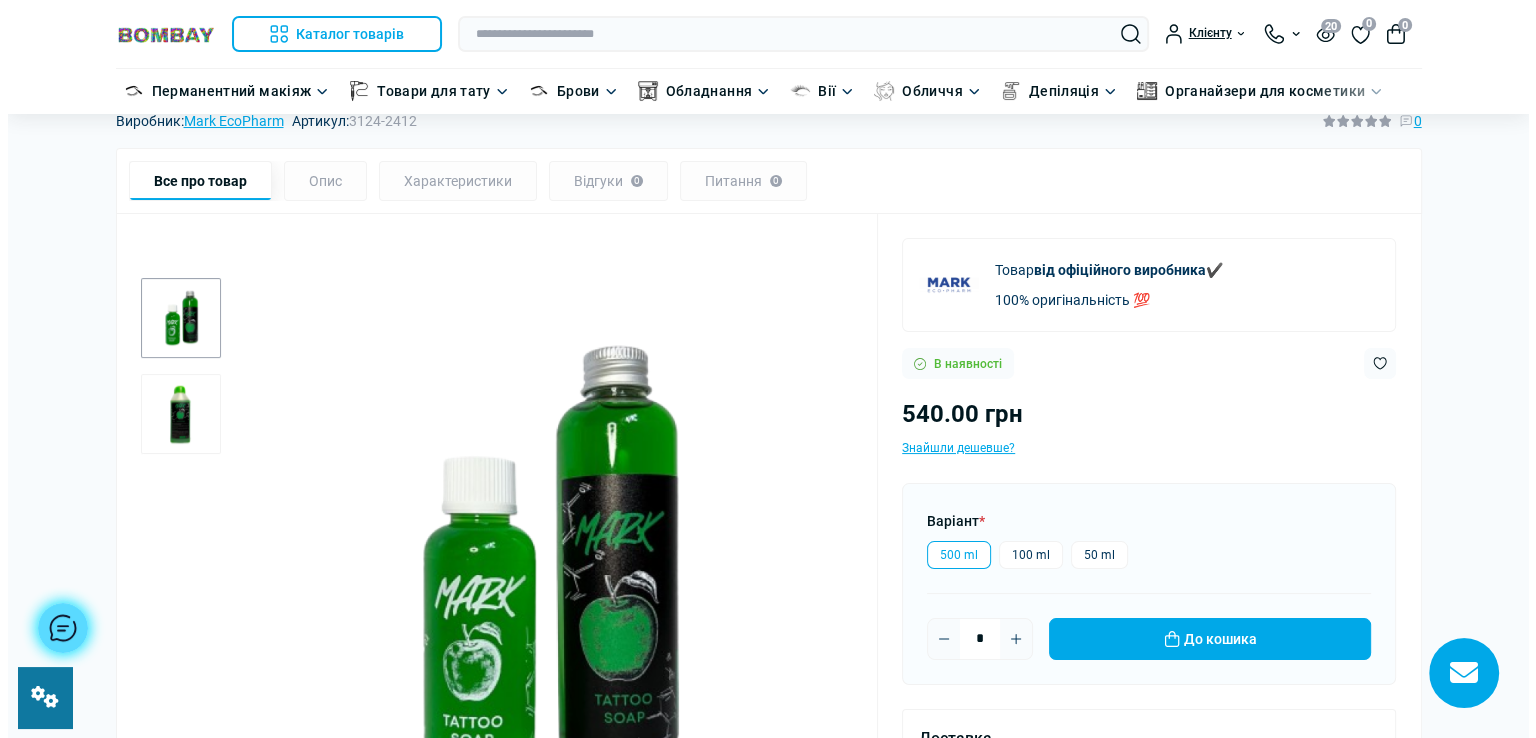 scroll, scrollTop: 0, scrollLeft: 0, axis: both 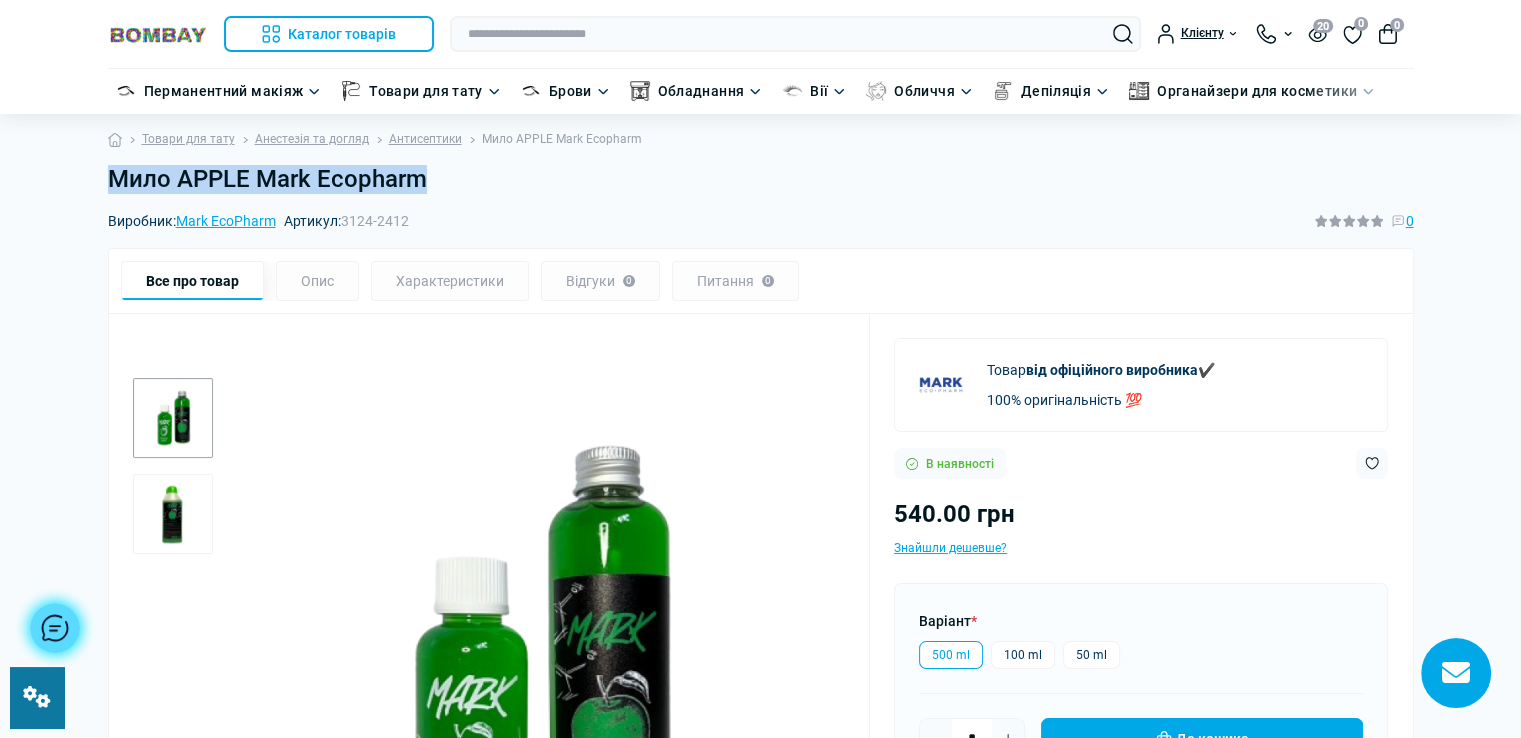 drag, startPoint x: 108, startPoint y: 177, endPoint x: 455, endPoint y: 175, distance: 347.00577 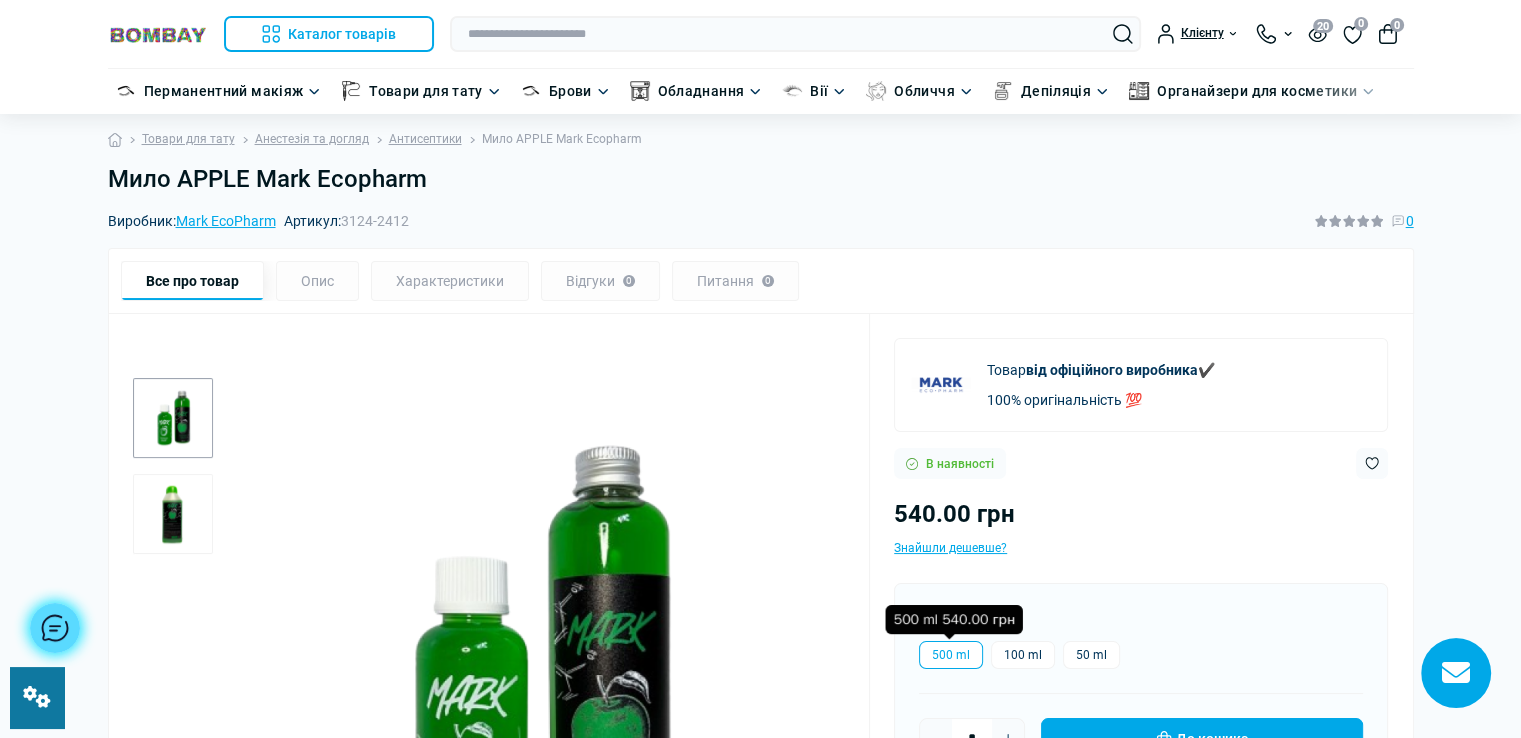 click on "500 ml" at bounding box center [951, 655] 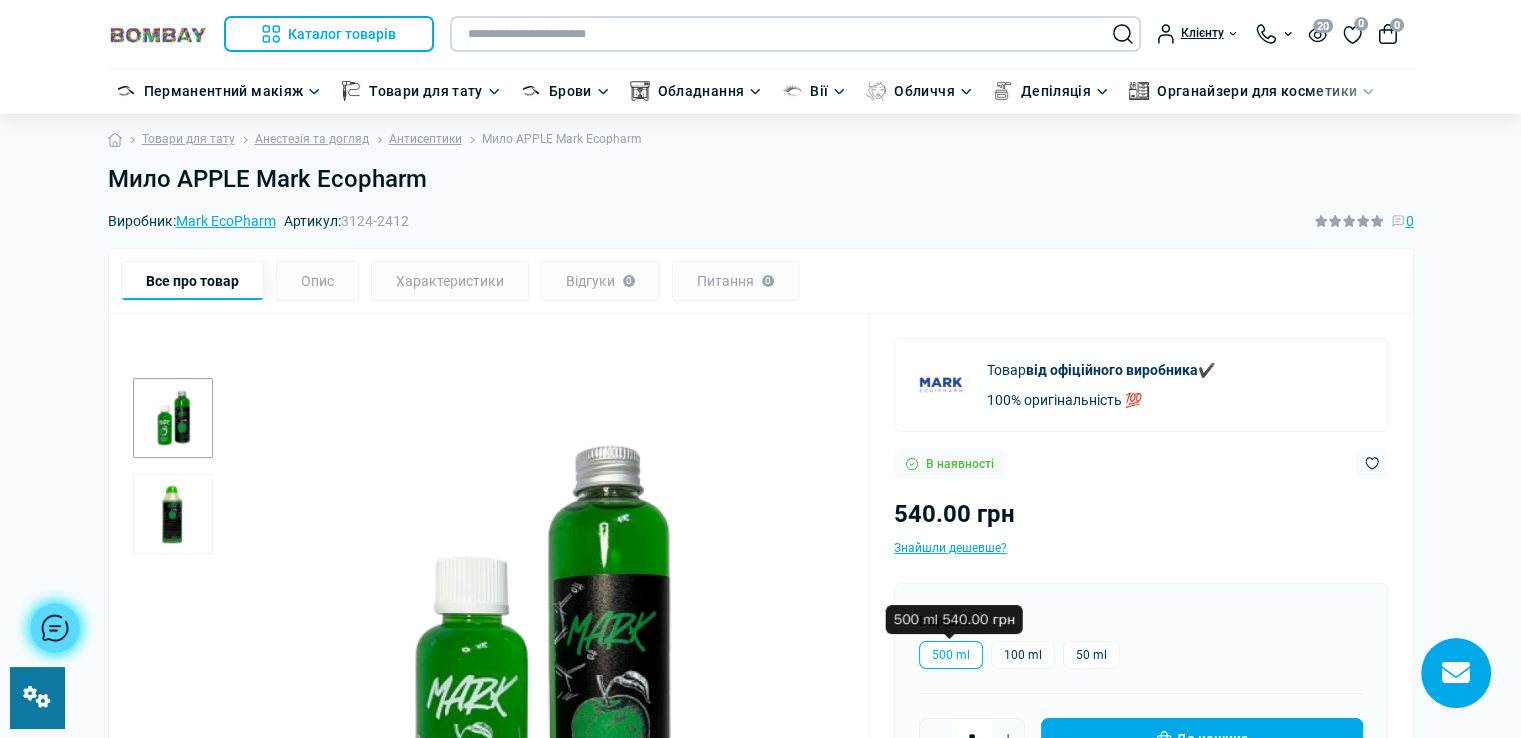 click at bounding box center [795, 34] 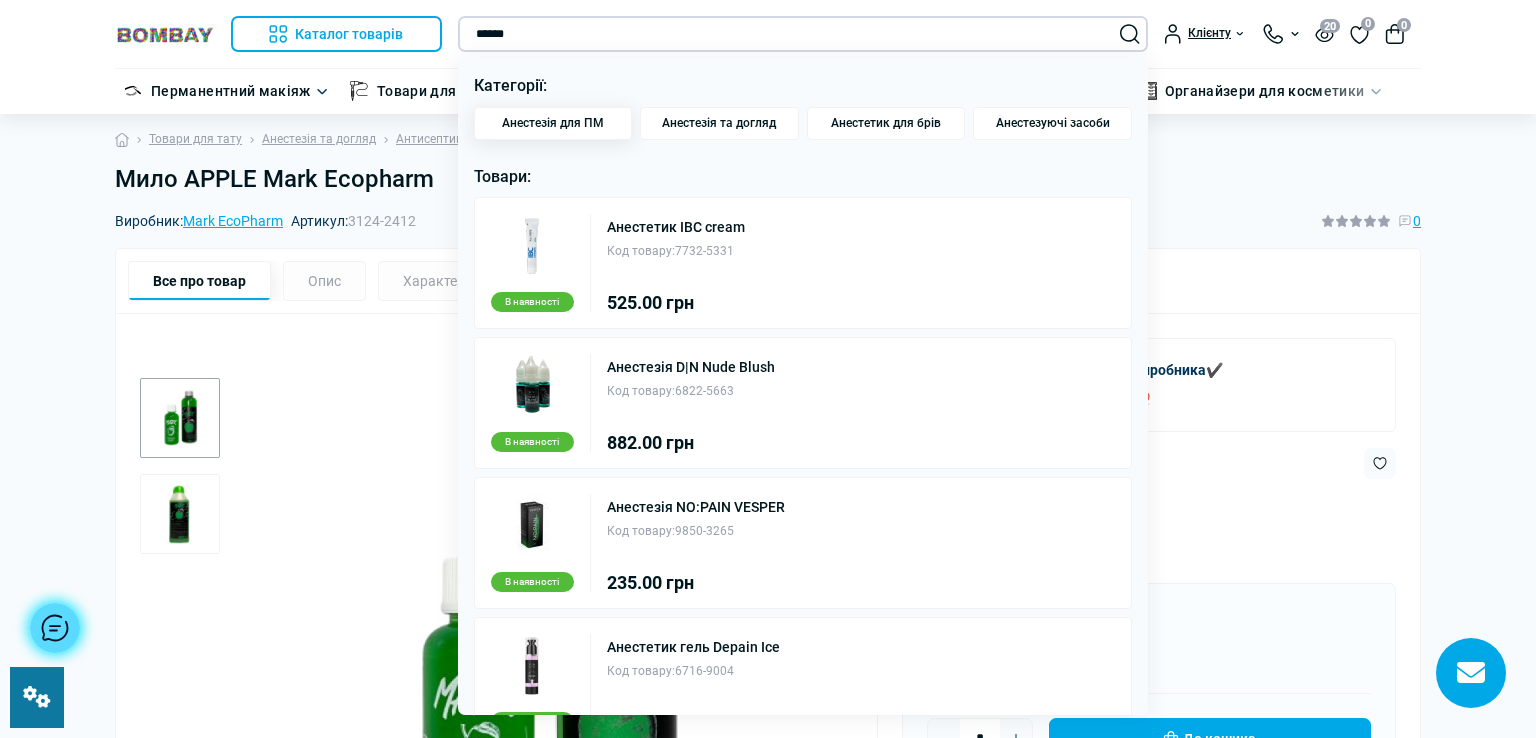 type on "******" 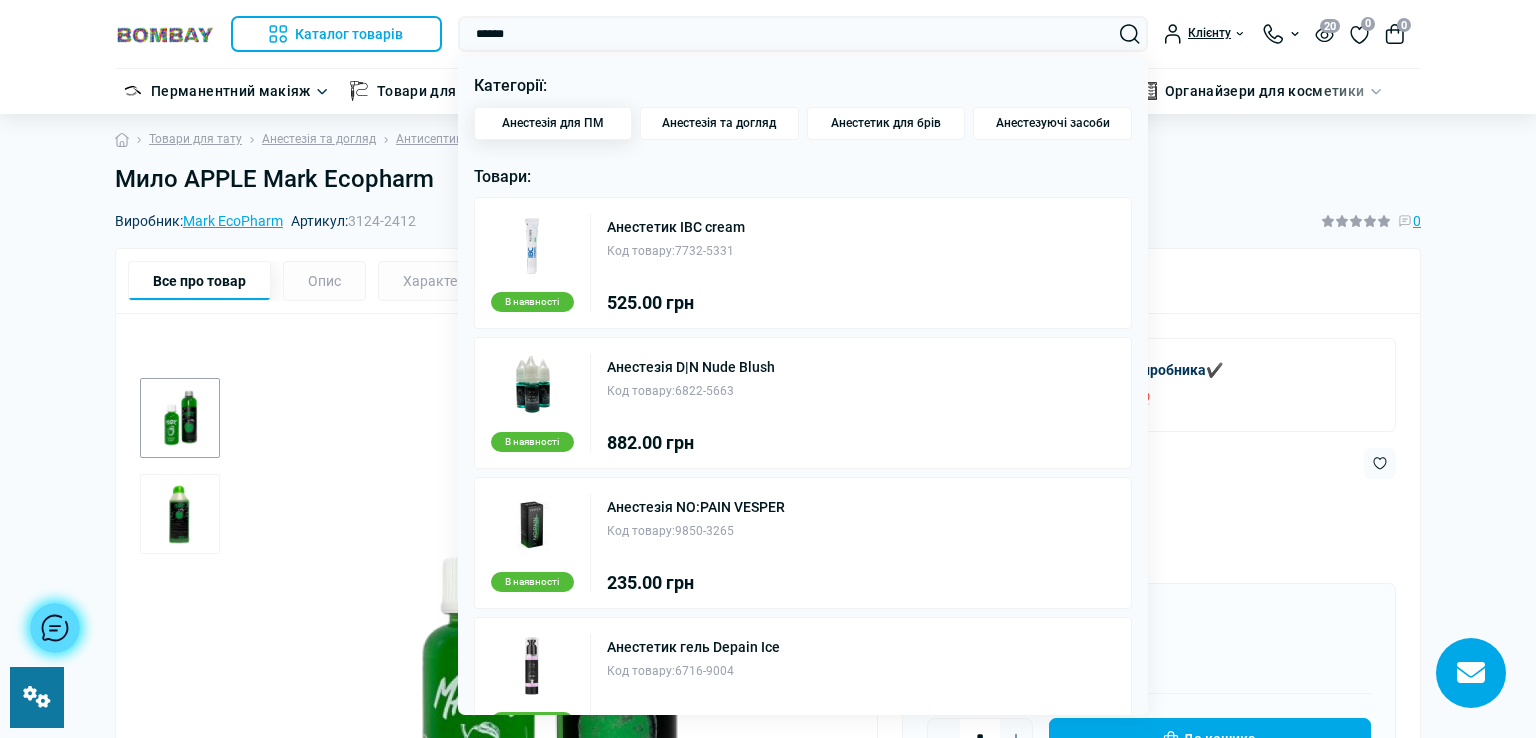 click on "Анестезія для ПМ" at bounding box center (553, 123) 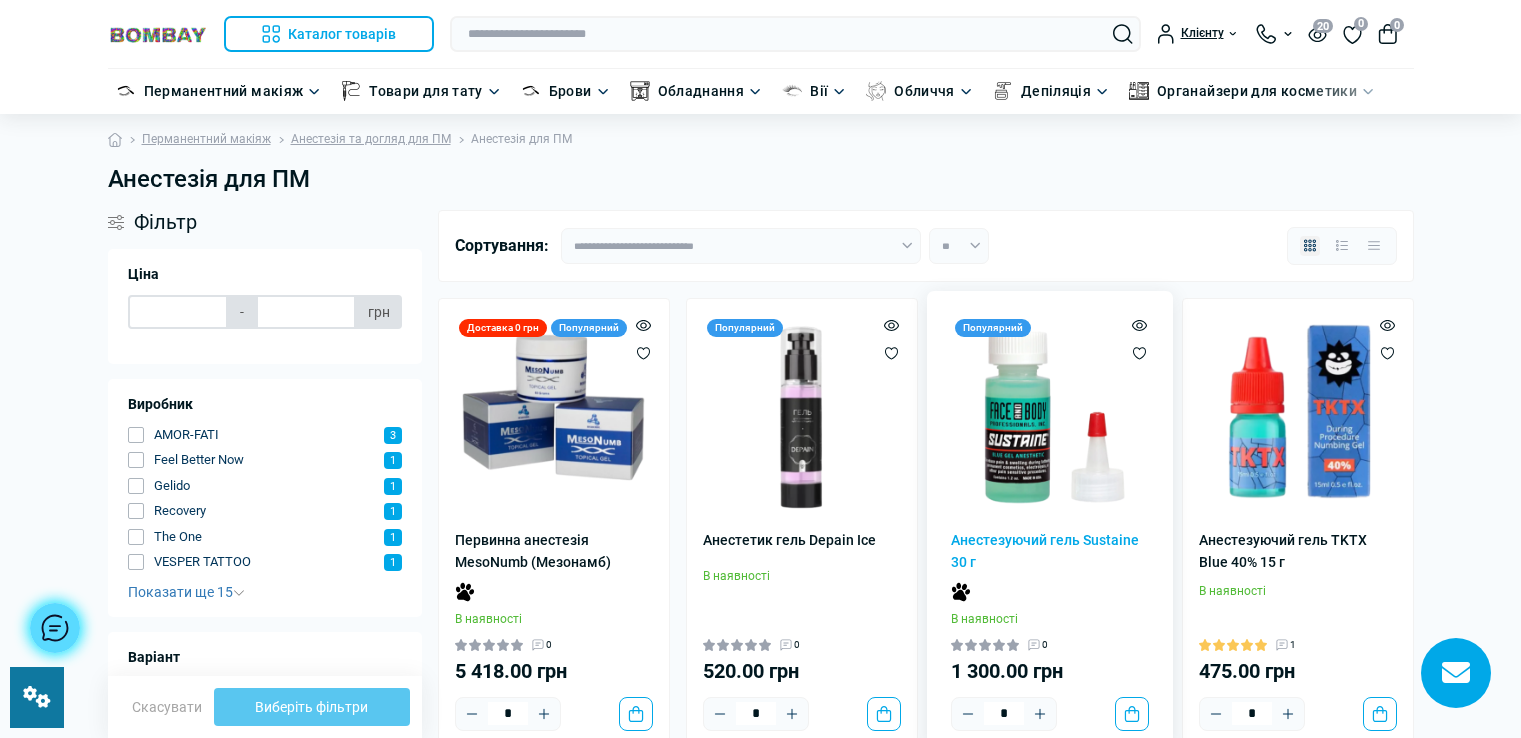 scroll, scrollTop: 0, scrollLeft: 0, axis: both 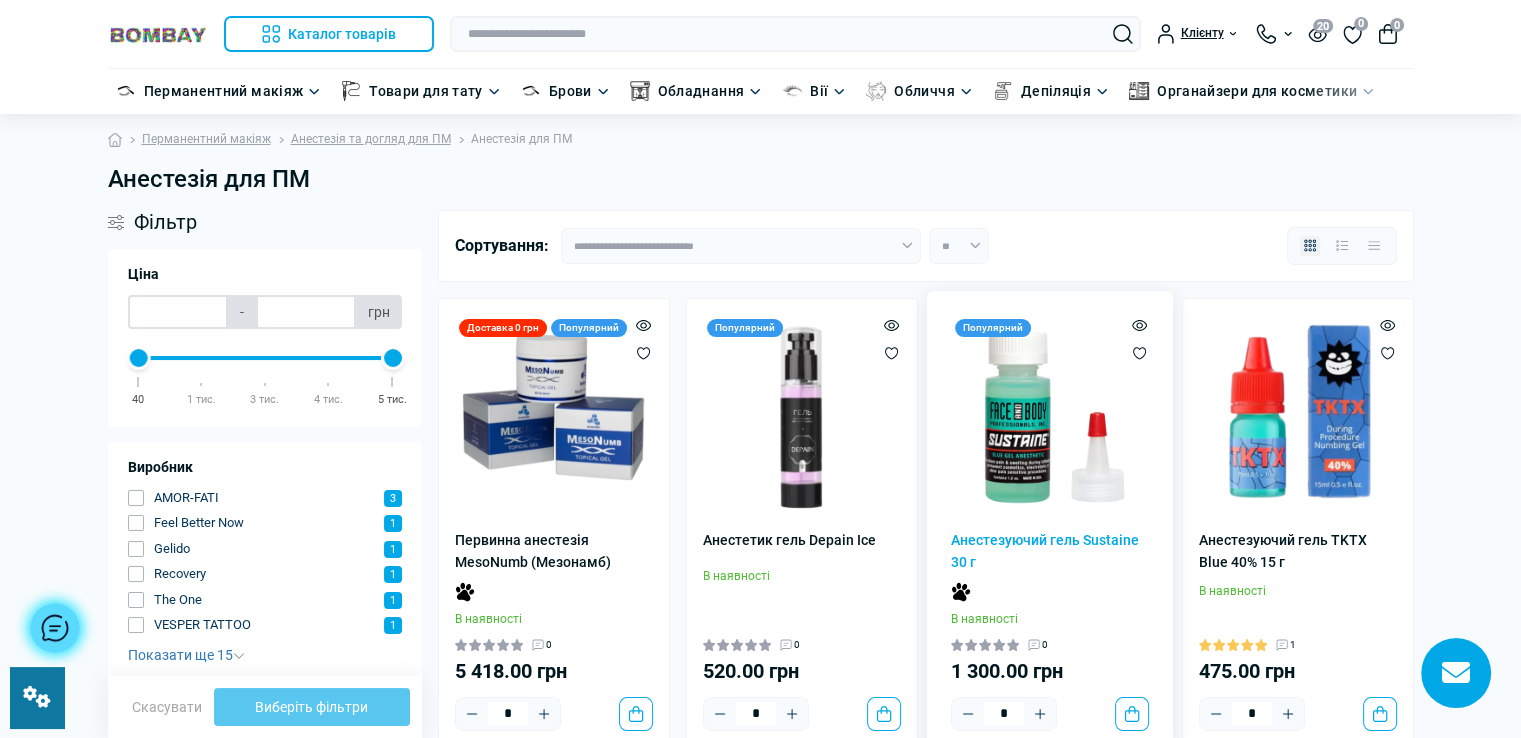click at bounding box center [1050, 414] 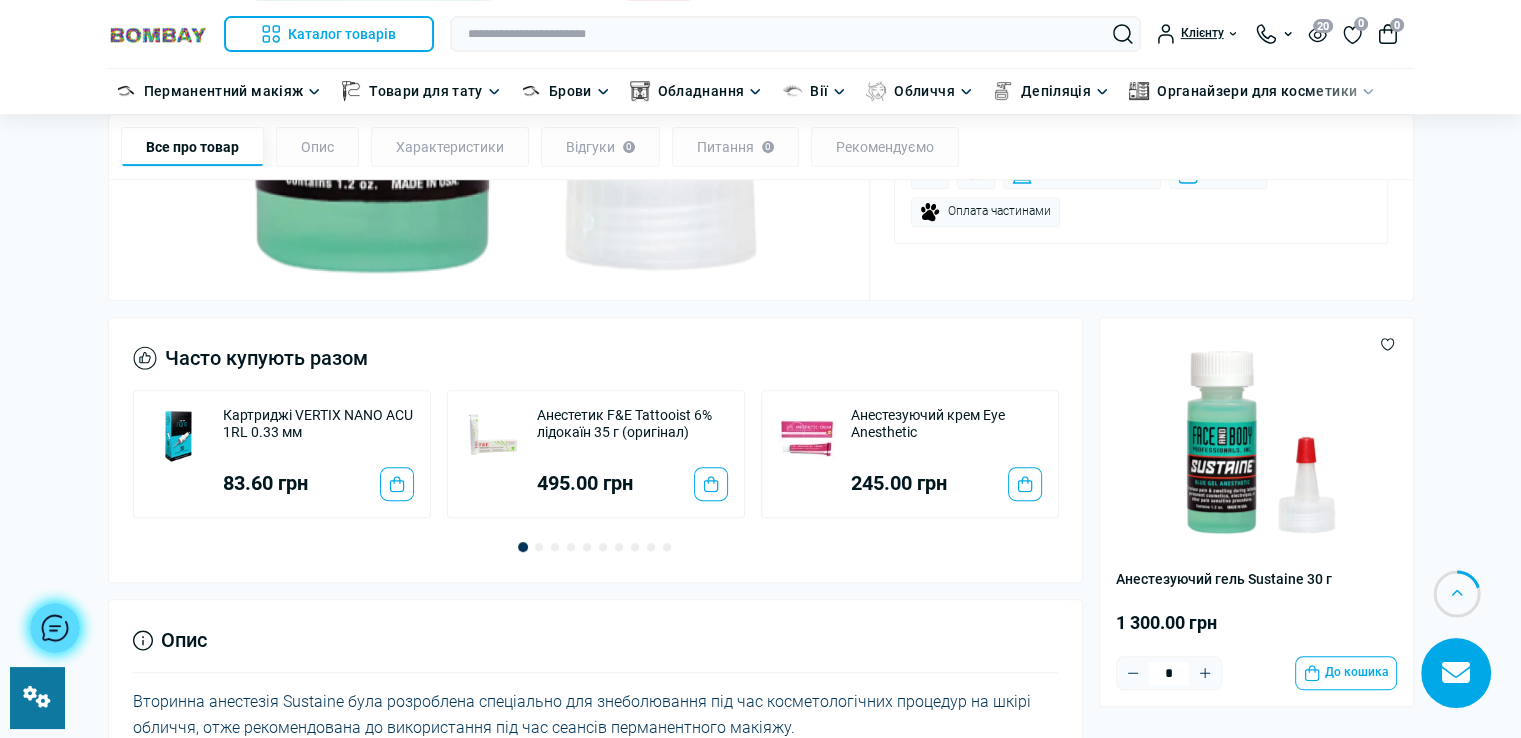 scroll, scrollTop: 957, scrollLeft: 0, axis: vertical 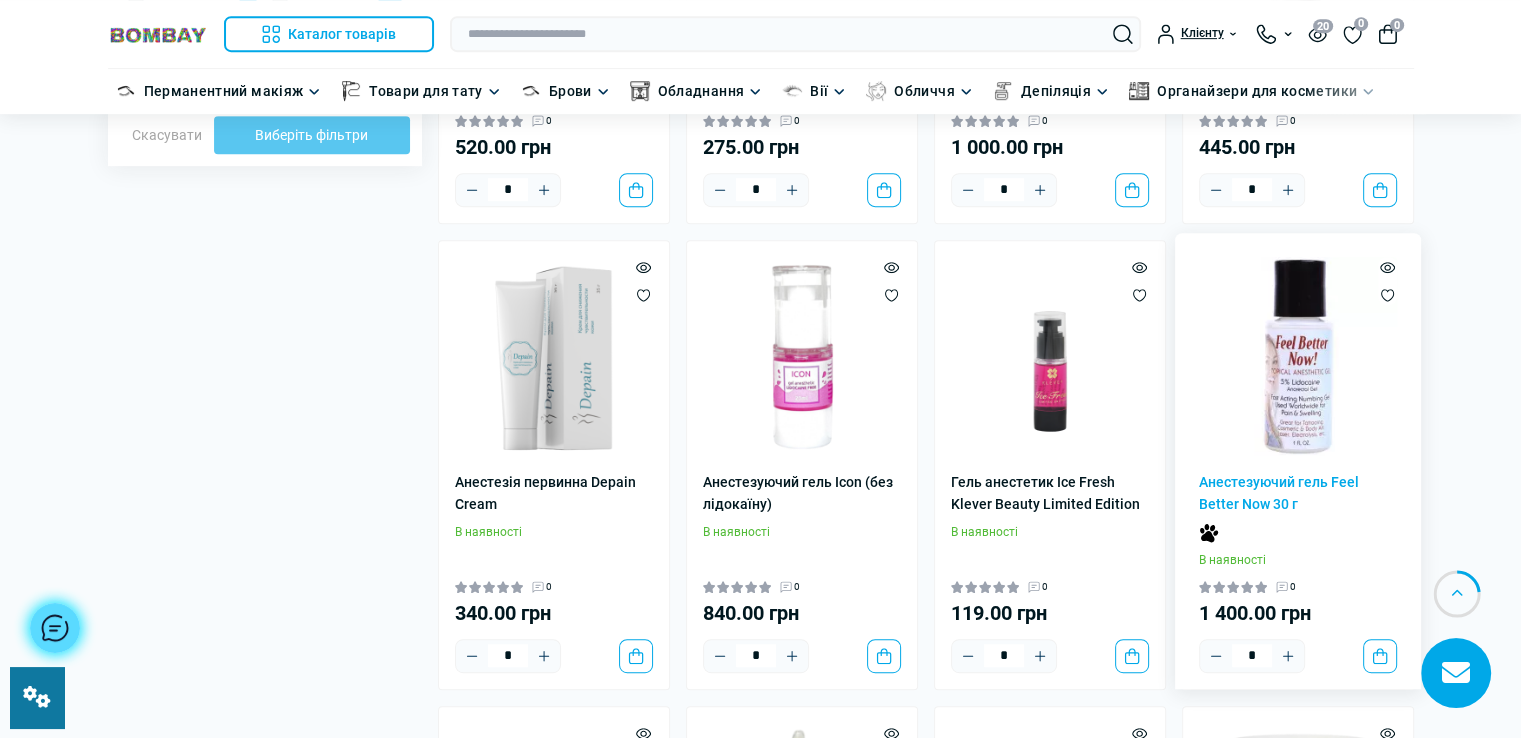 click at bounding box center [1298, 356] 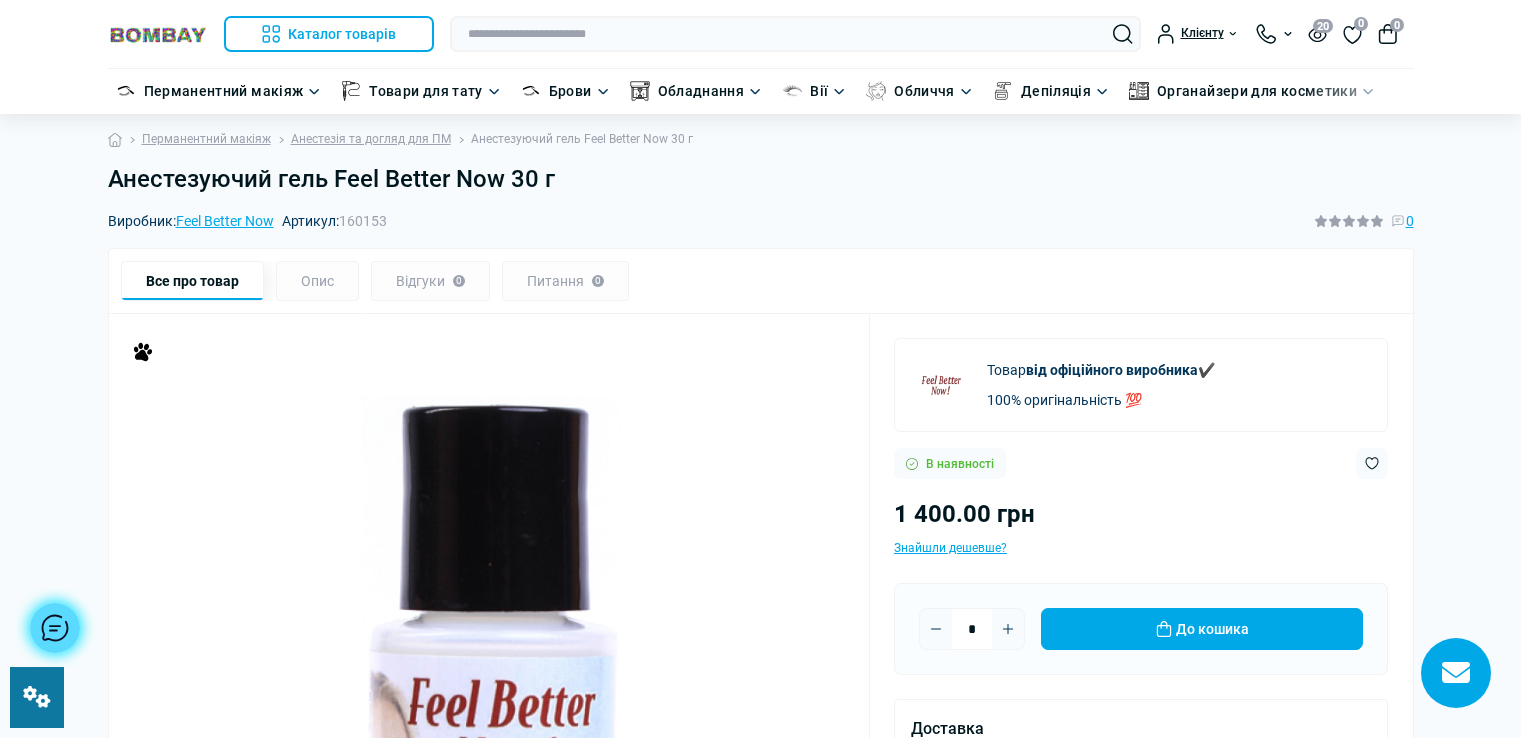 scroll, scrollTop: 0, scrollLeft: 0, axis: both 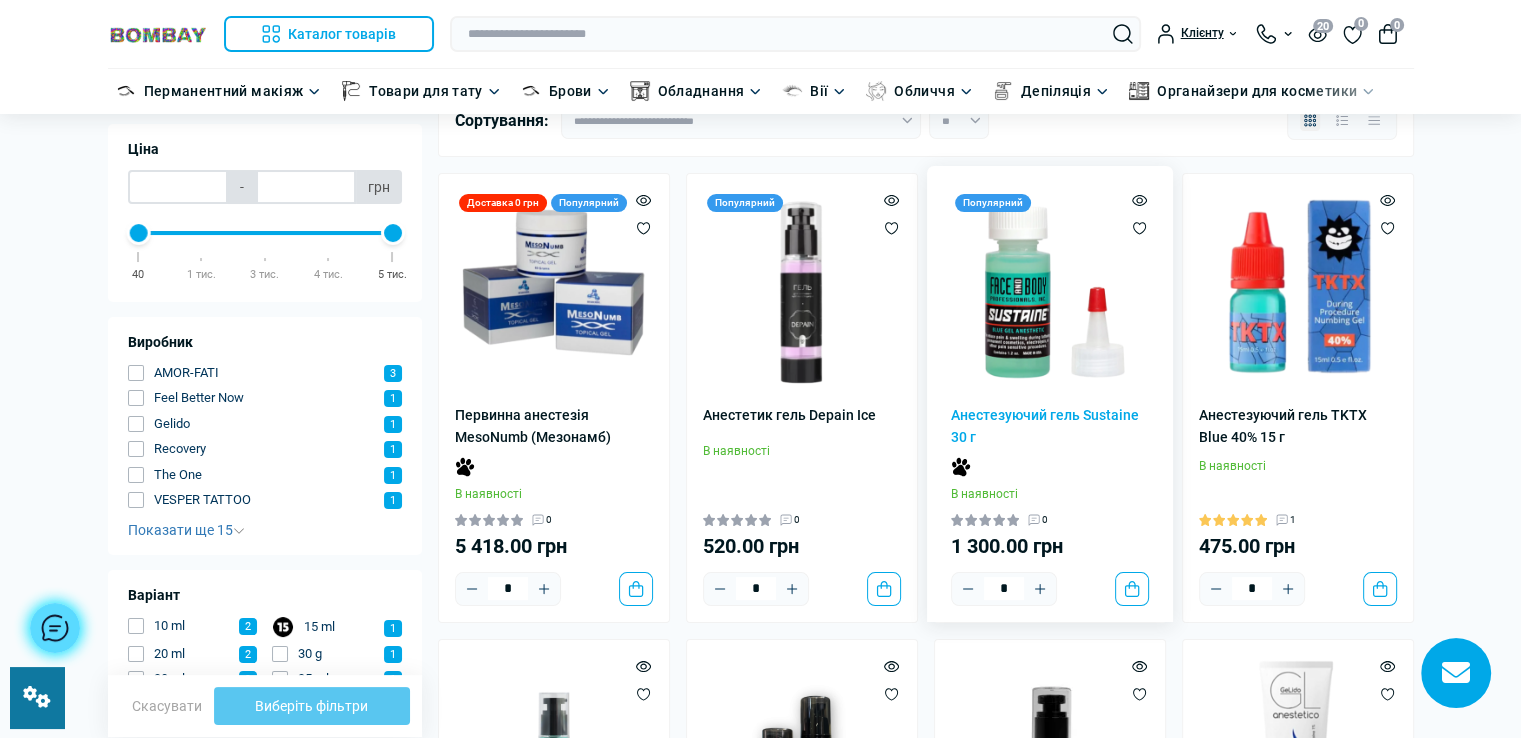 click at bounding box center (1050, 289) 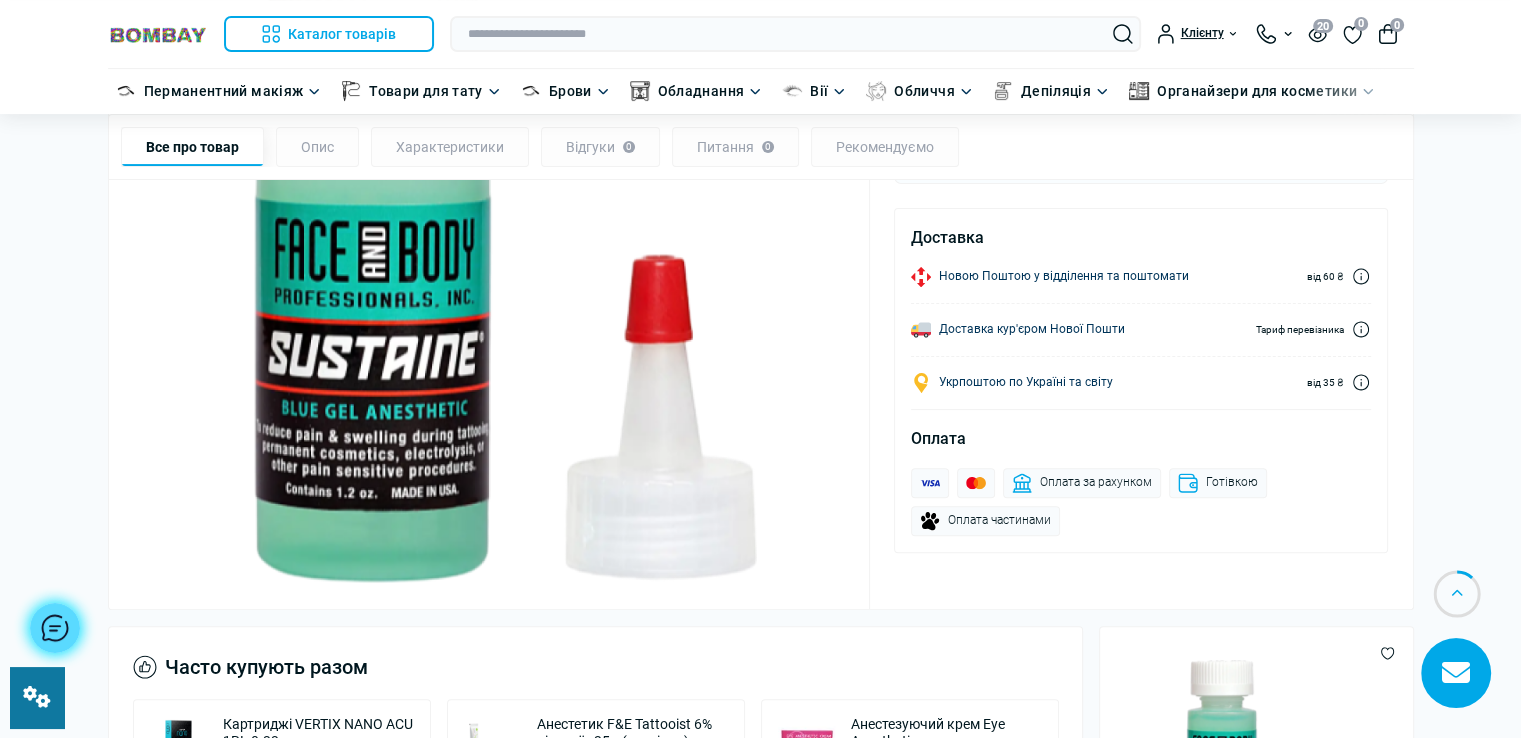 scroll, scrollTop: 500, scrollLeft: 0, axis: vertical 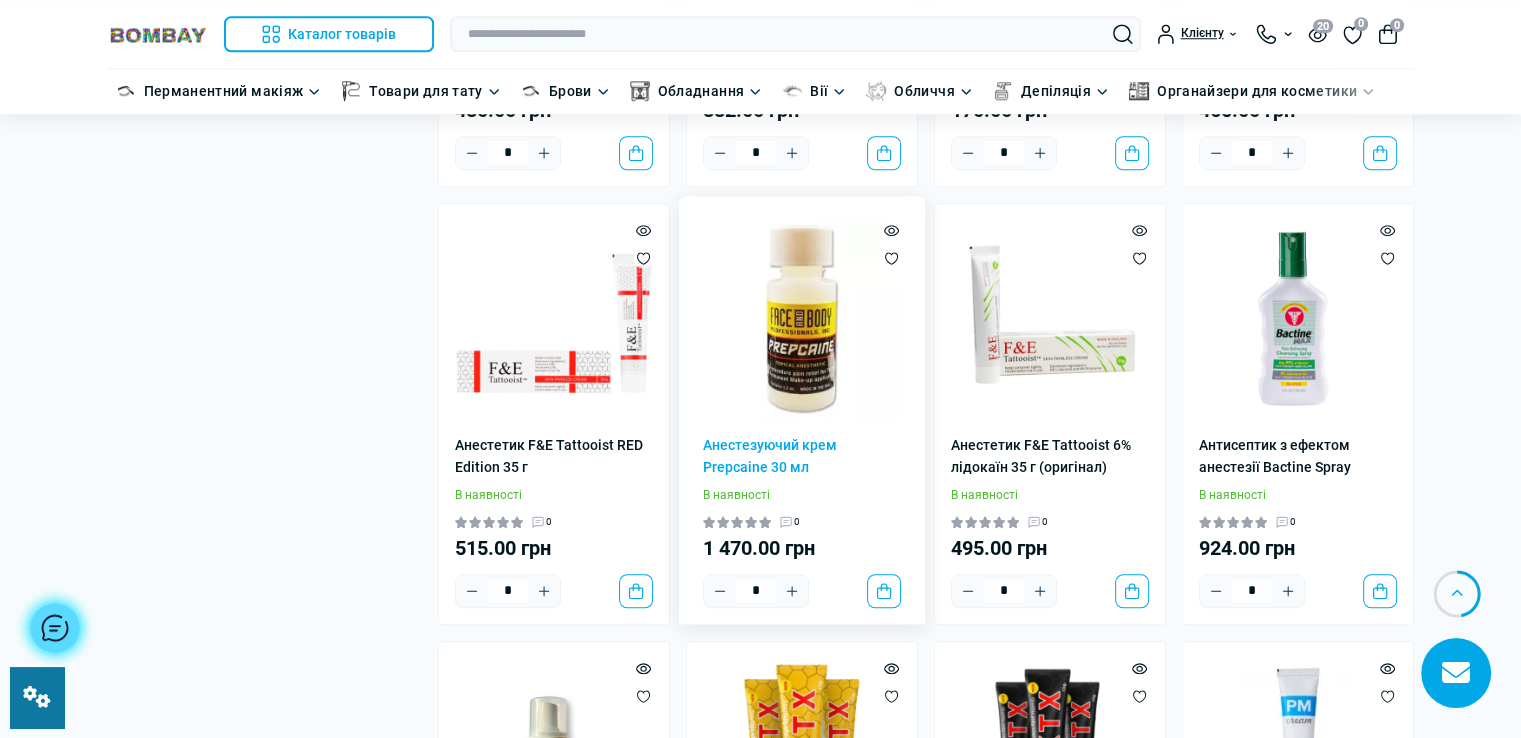 click at bounding box center (802, 319) 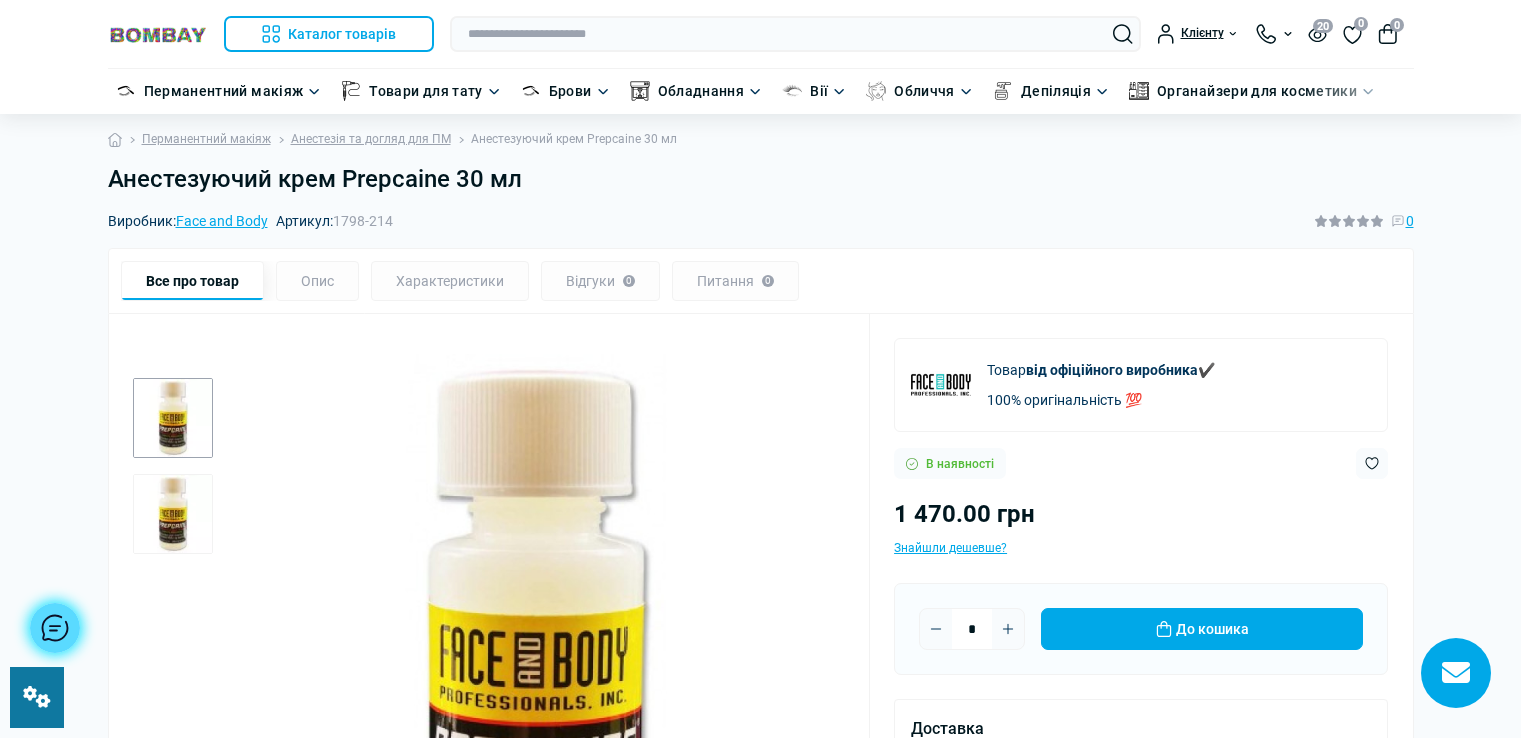 scroll, scrollTop: 500, scrollLeft: 0, axis: vertical 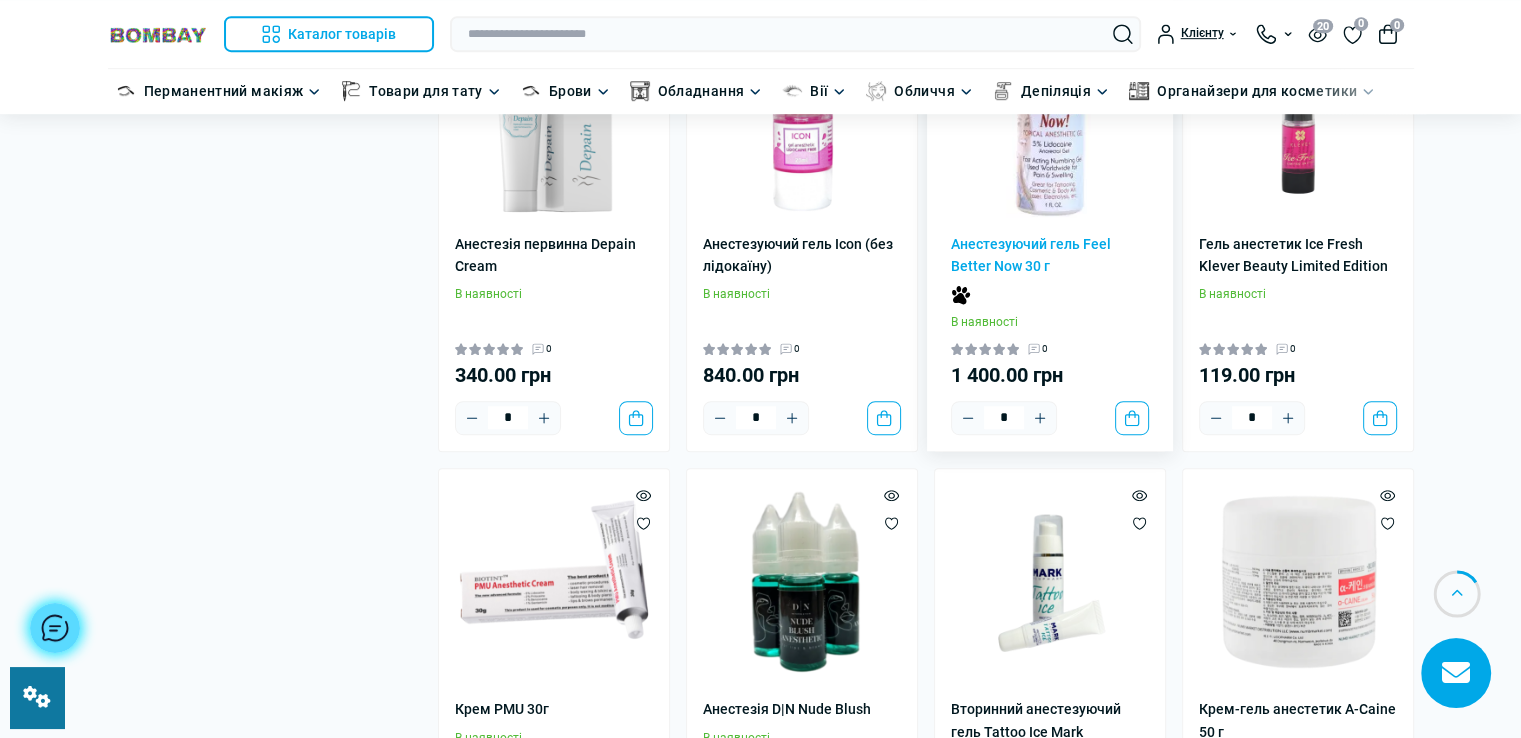 click at bounding box center [1050, 118] 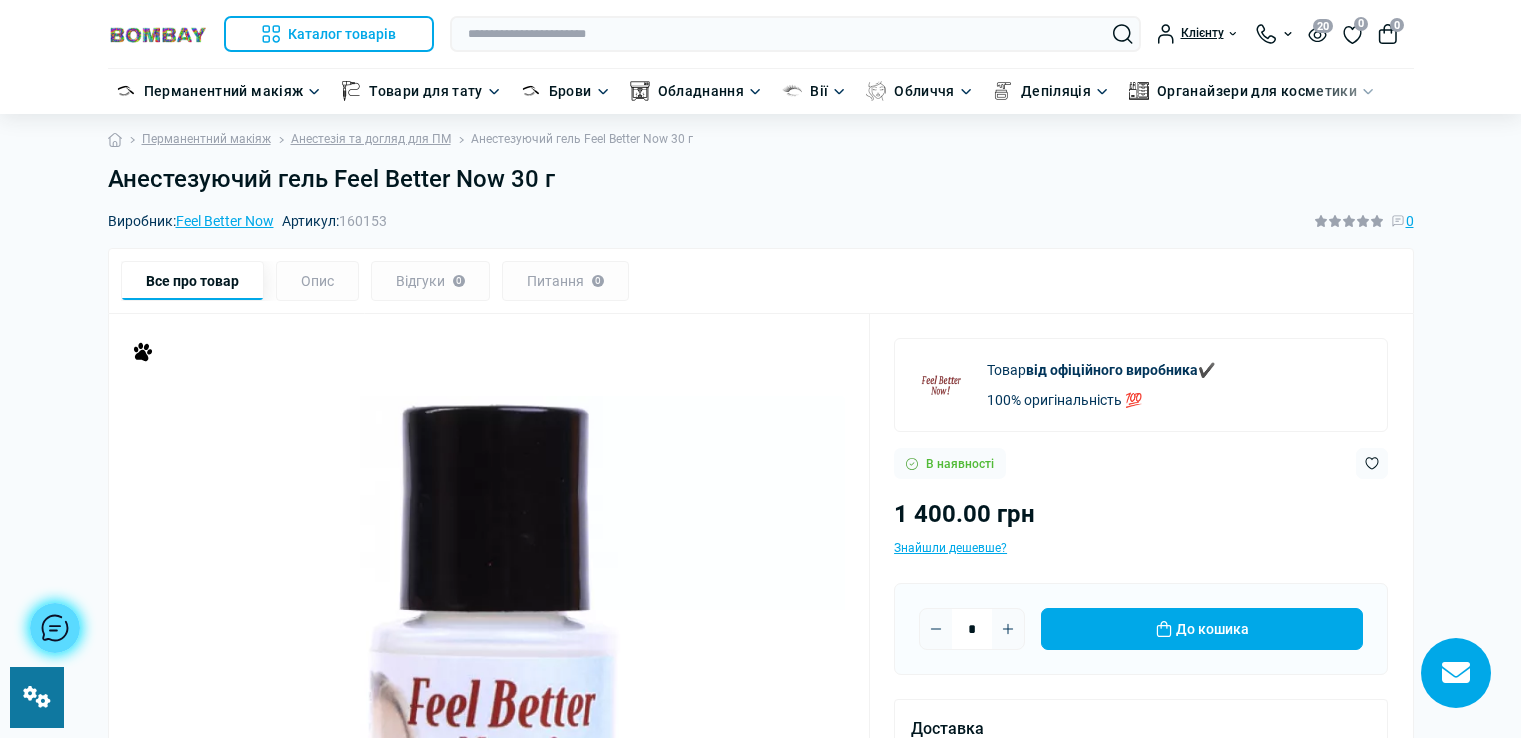 click on "Анестезуючий гель Feel Better Now 30 г" at bounding box center (761, 179) 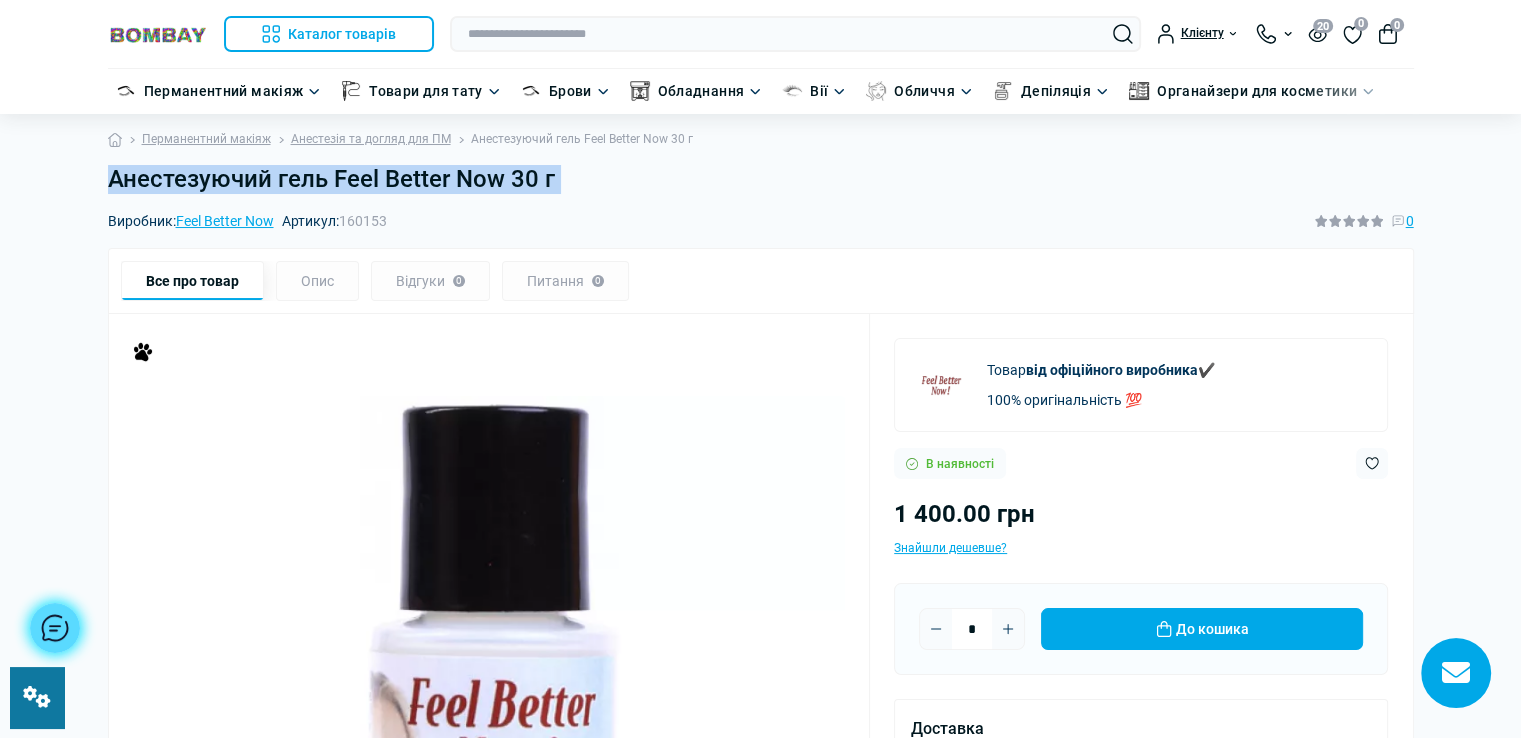 scroll, scrollTop: 0, scrollLeft: 0, axis: both 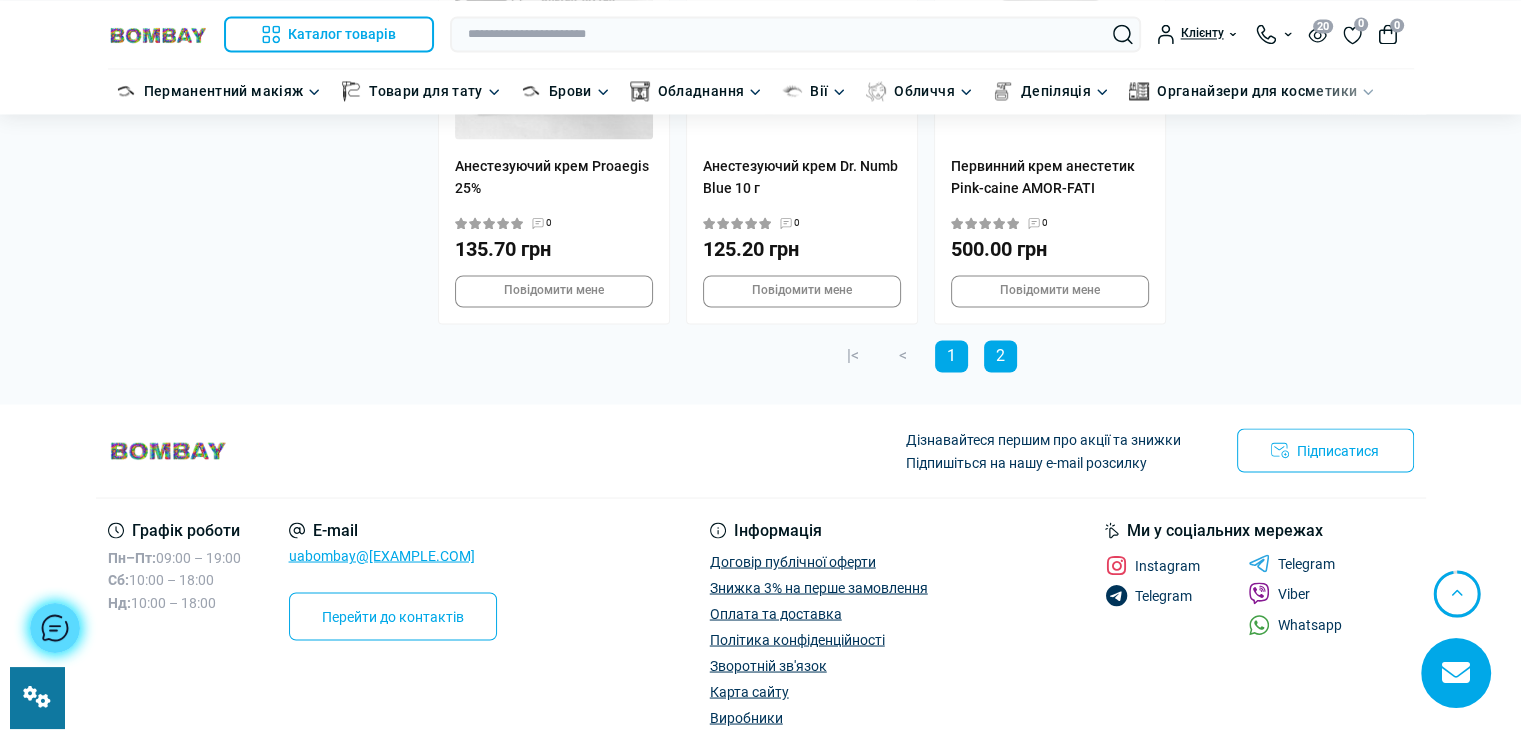 click on "1" at bounding box center [951, 356] 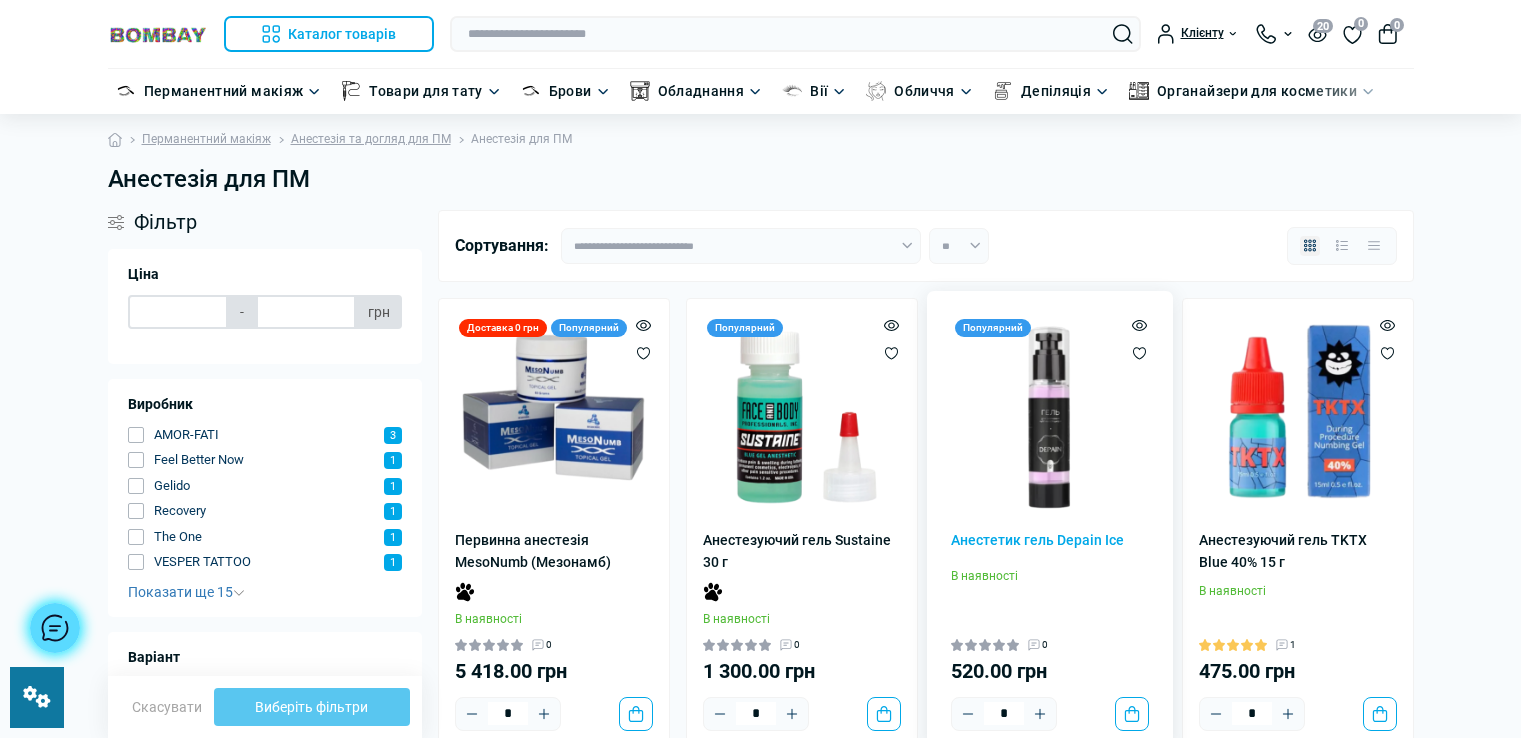 scroll, scrollTop: 0, scrollLeft: 0, axis: both 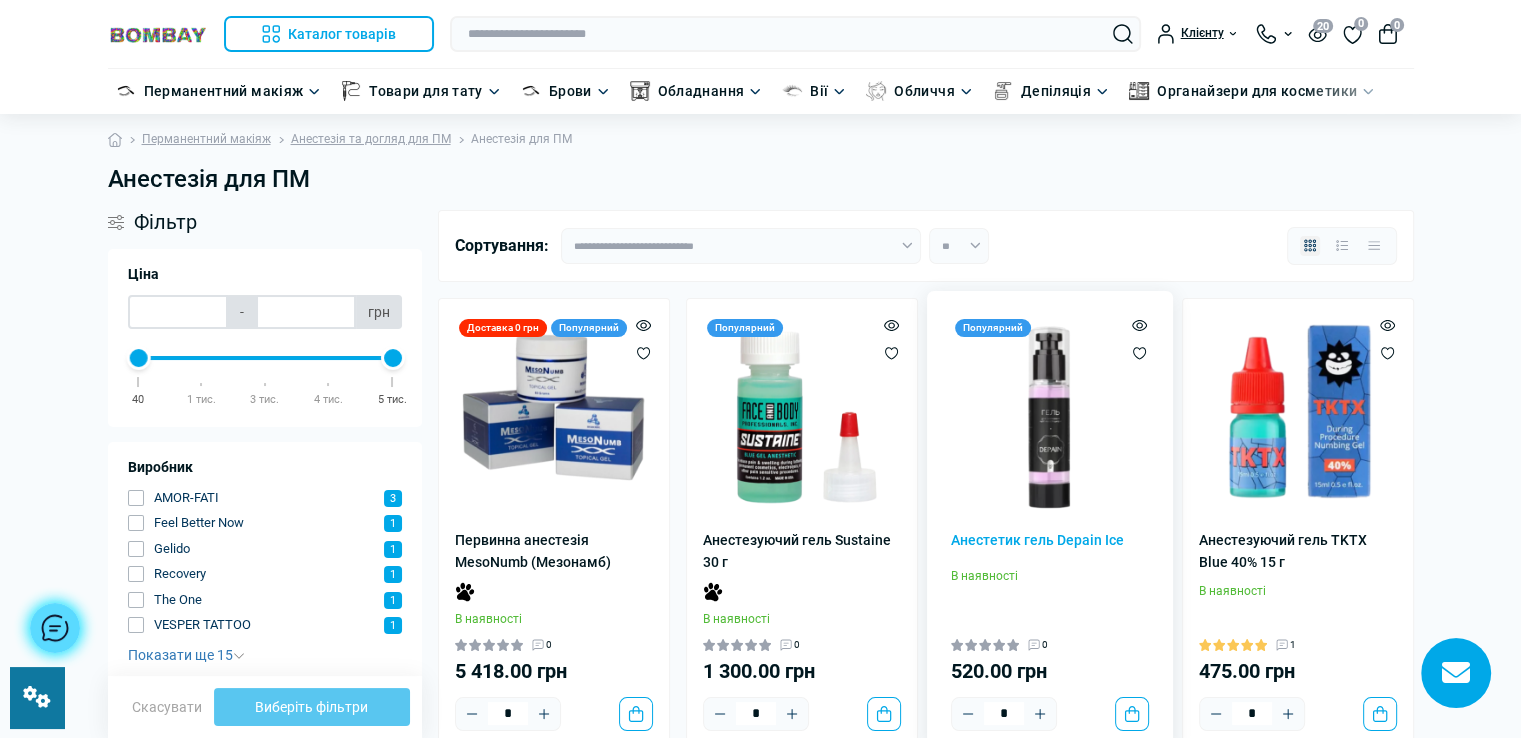 click at bounding box center (1050, 414) 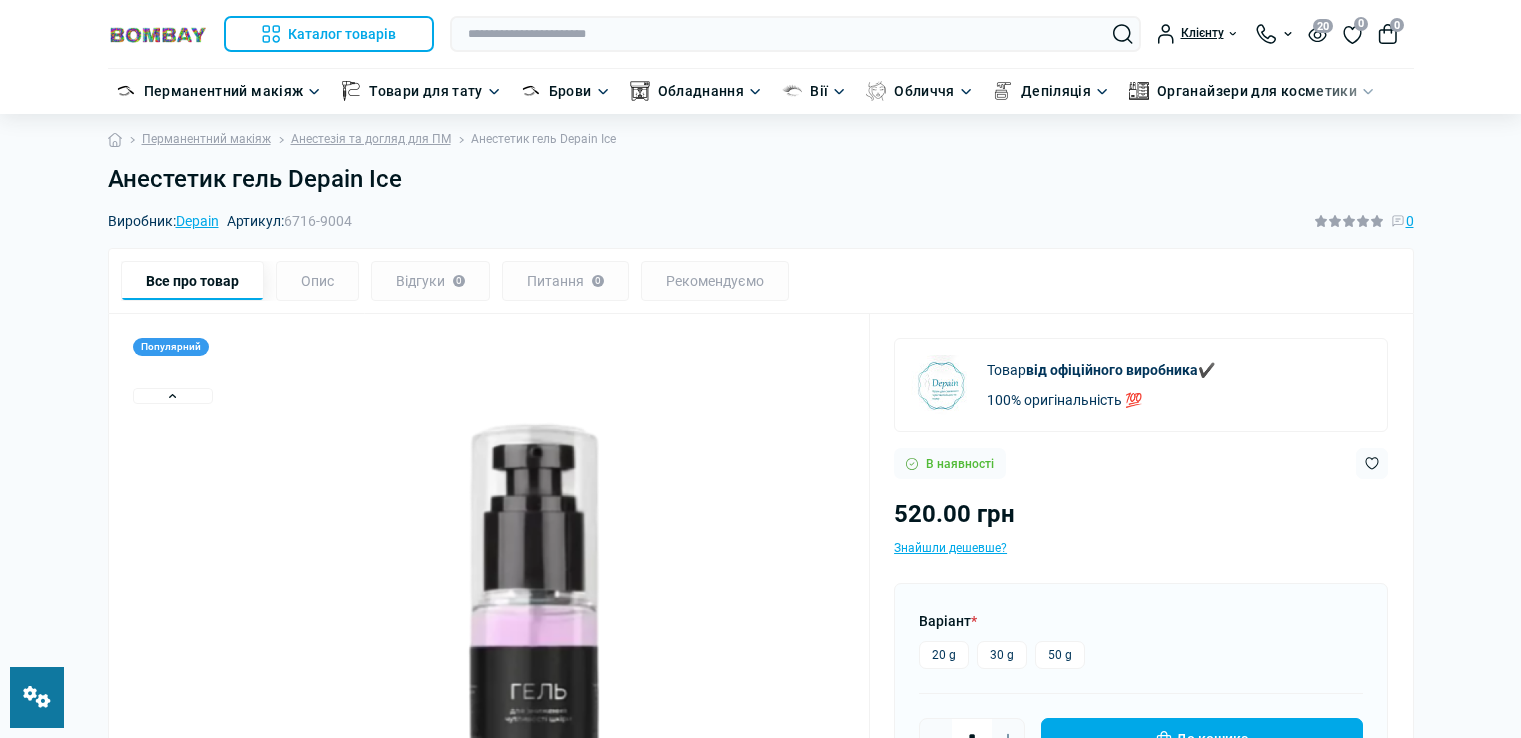 scroll, scrollTop: 0, scrollLeft: 0, axis: both 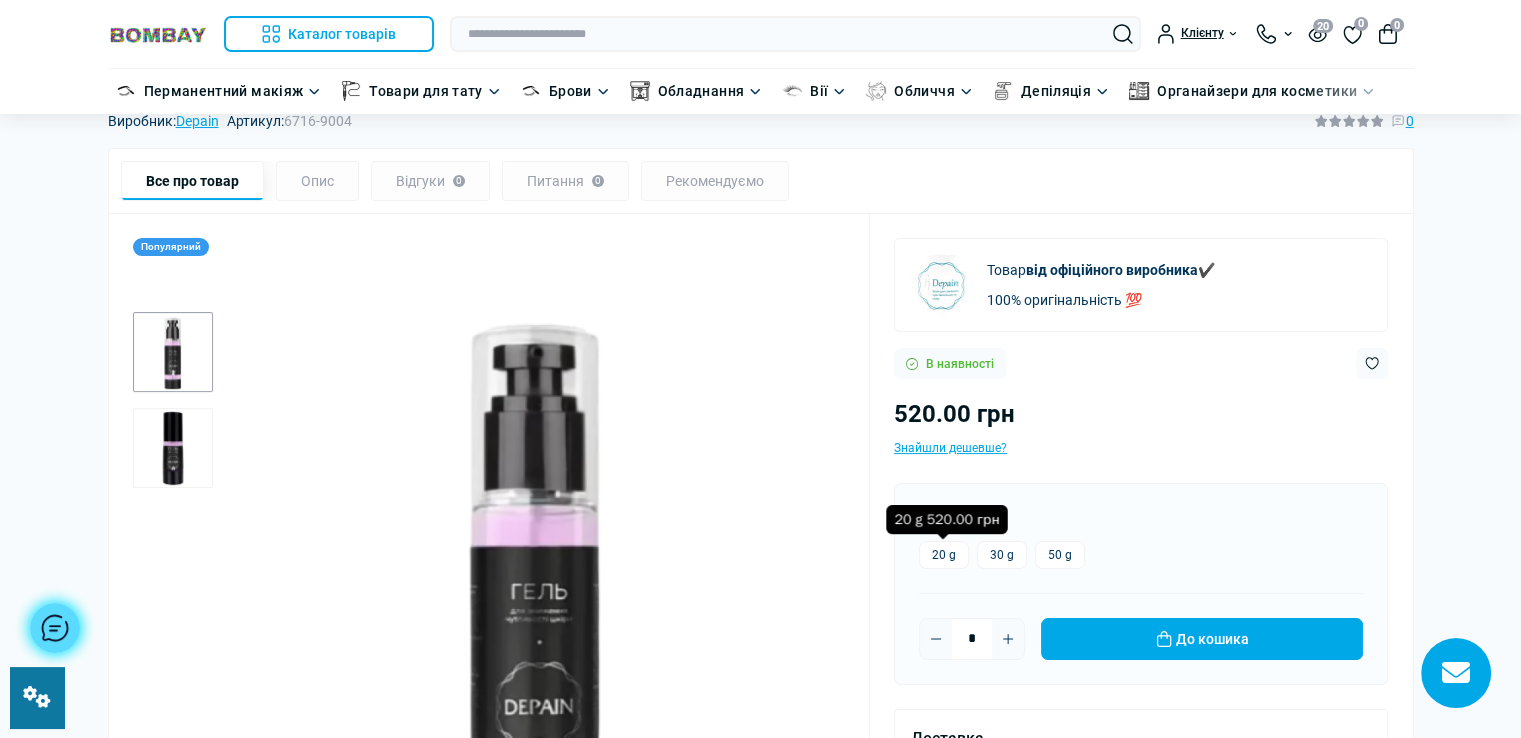 click on "20 g" at bounding box center (944, 555) 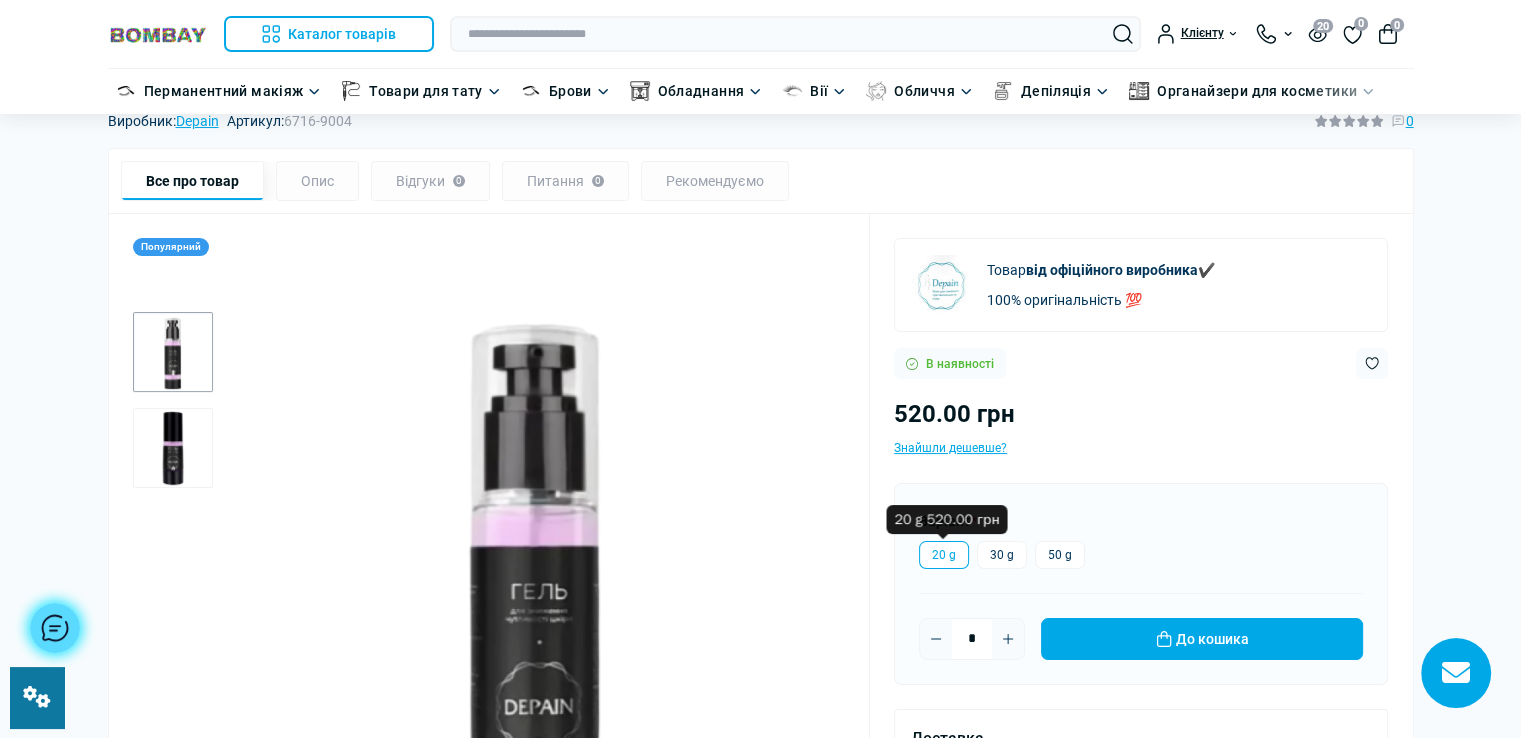 click on "20 g" at bounding box center (944, 555) 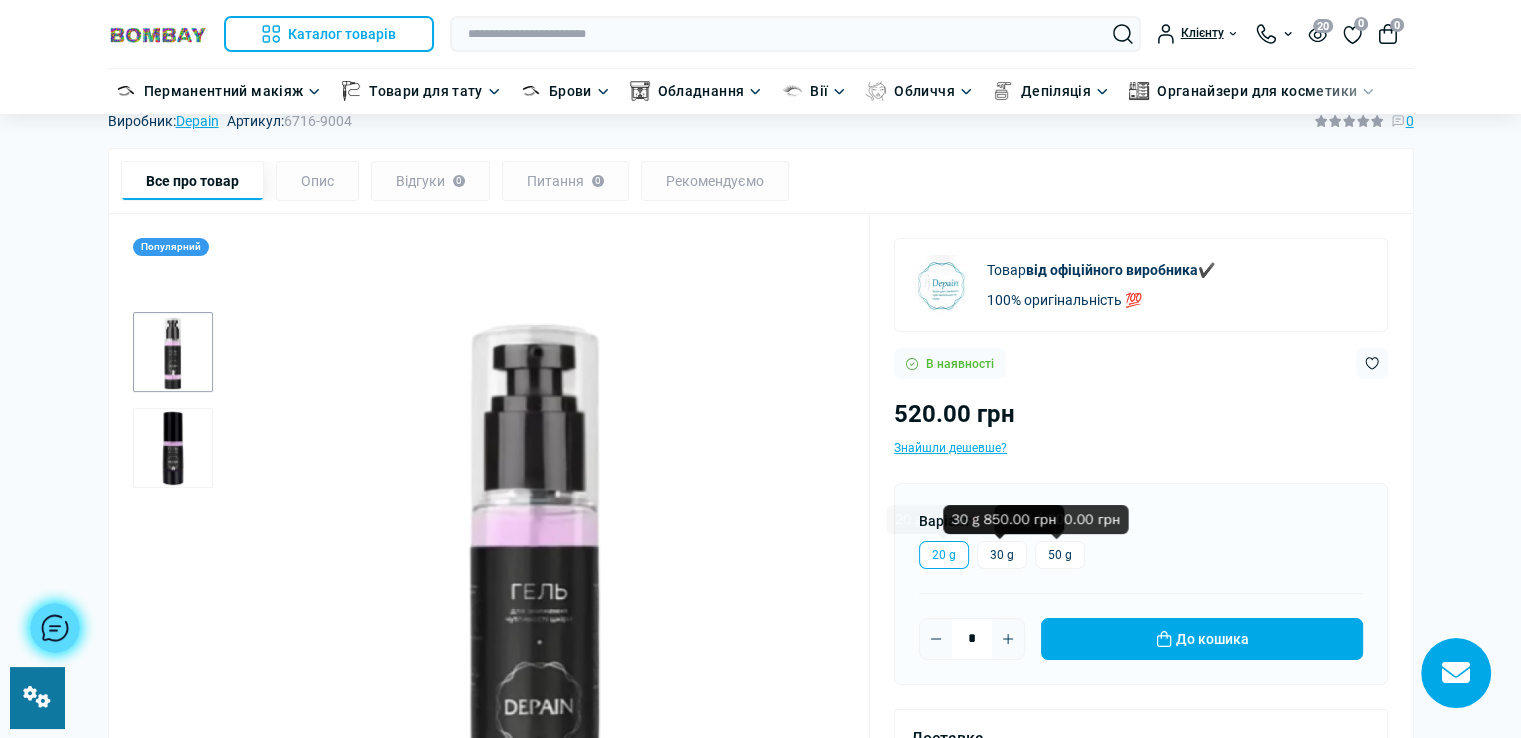 click on "30 g" at bounding box center [1002, 555] 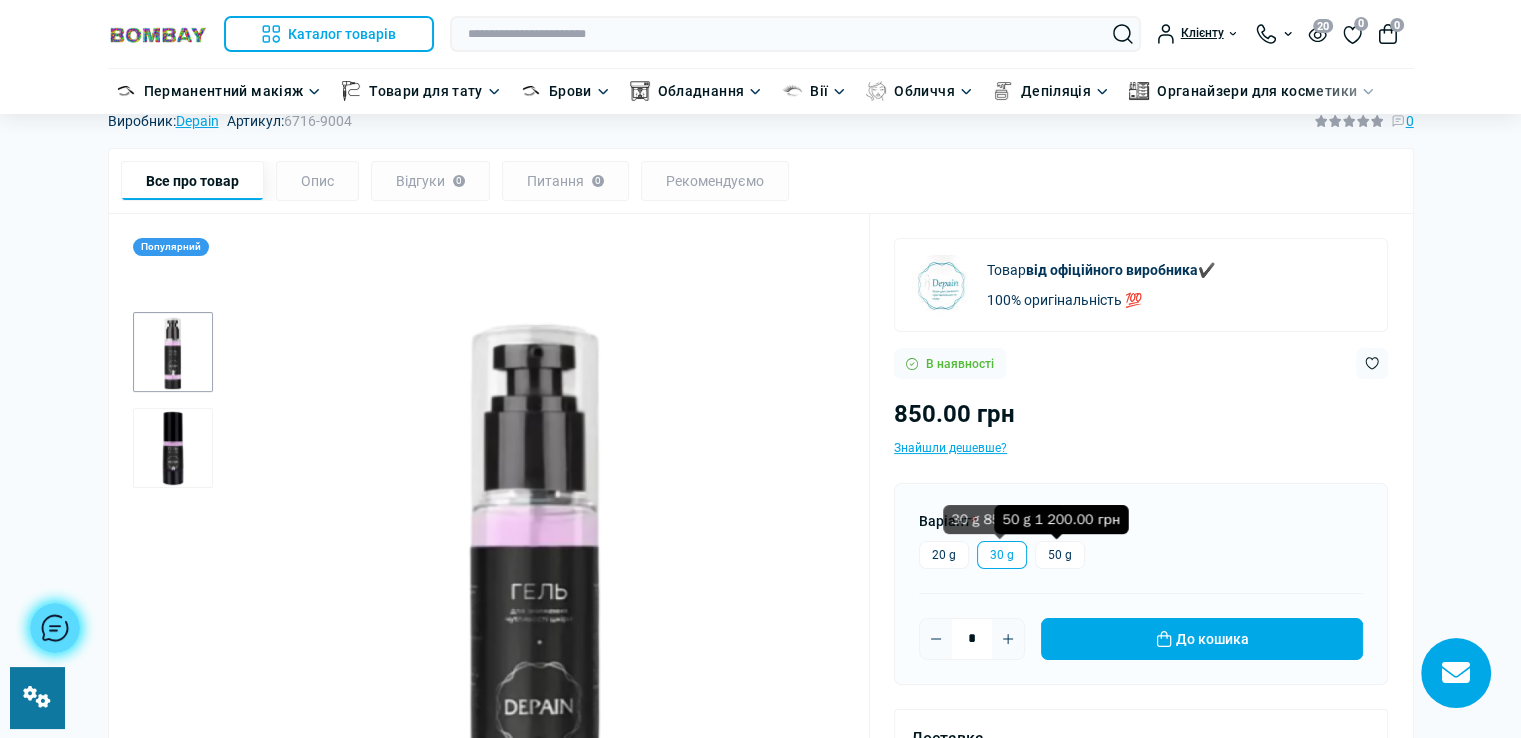 click on "50 g" at bounding box center (1060, 555) 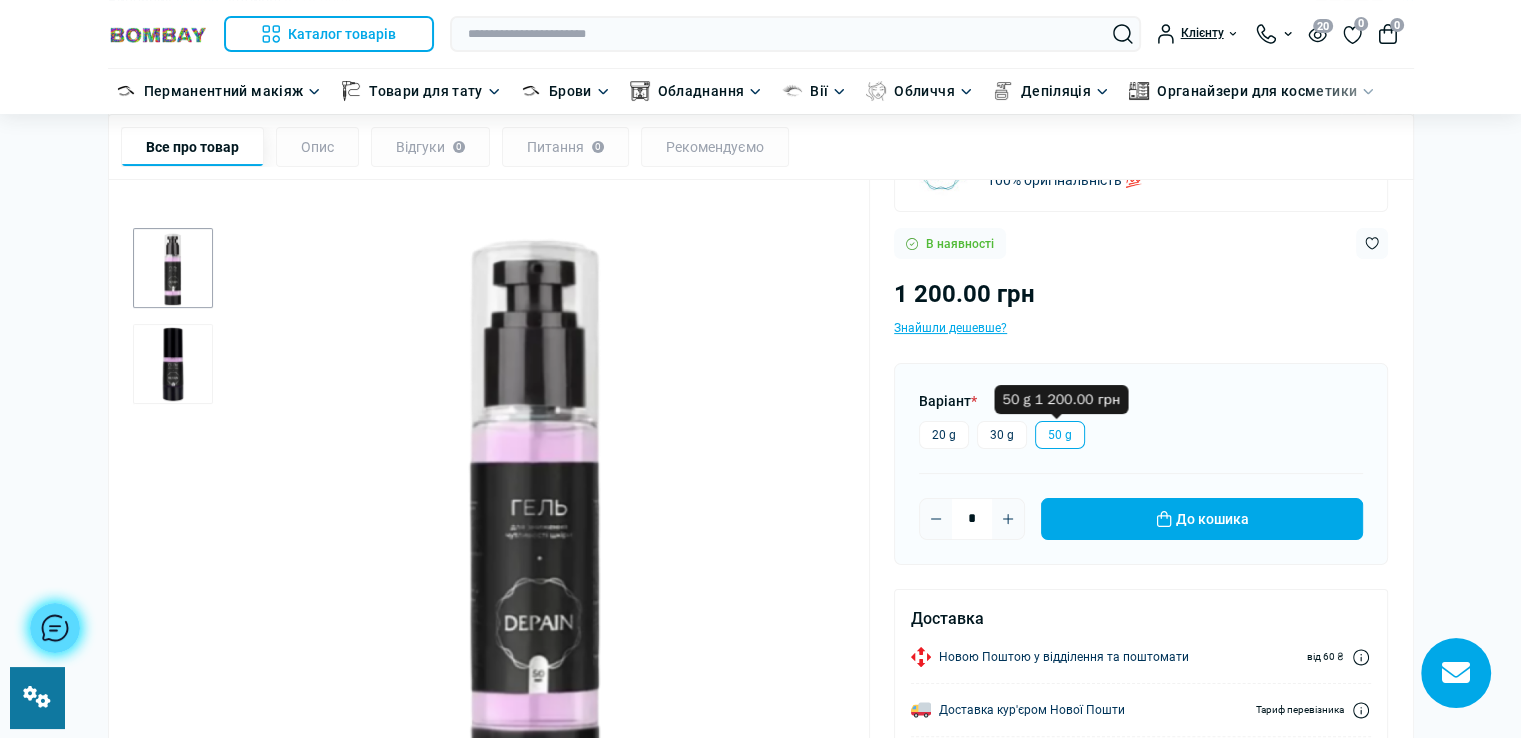 scroll, scrollTop: 200, scrollLeft: 0, axis: vertical 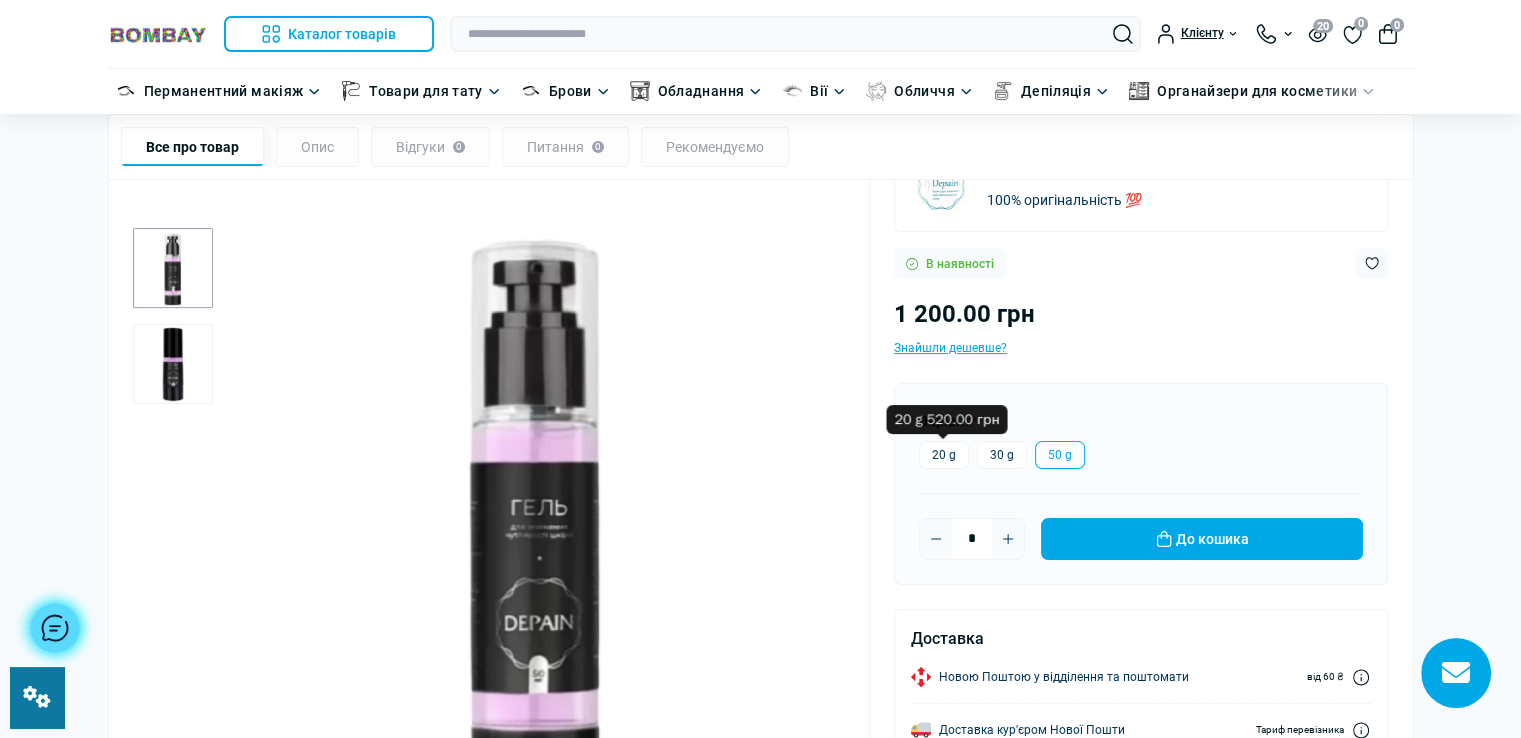 click on "20 g" at bounding box center [944, 455] 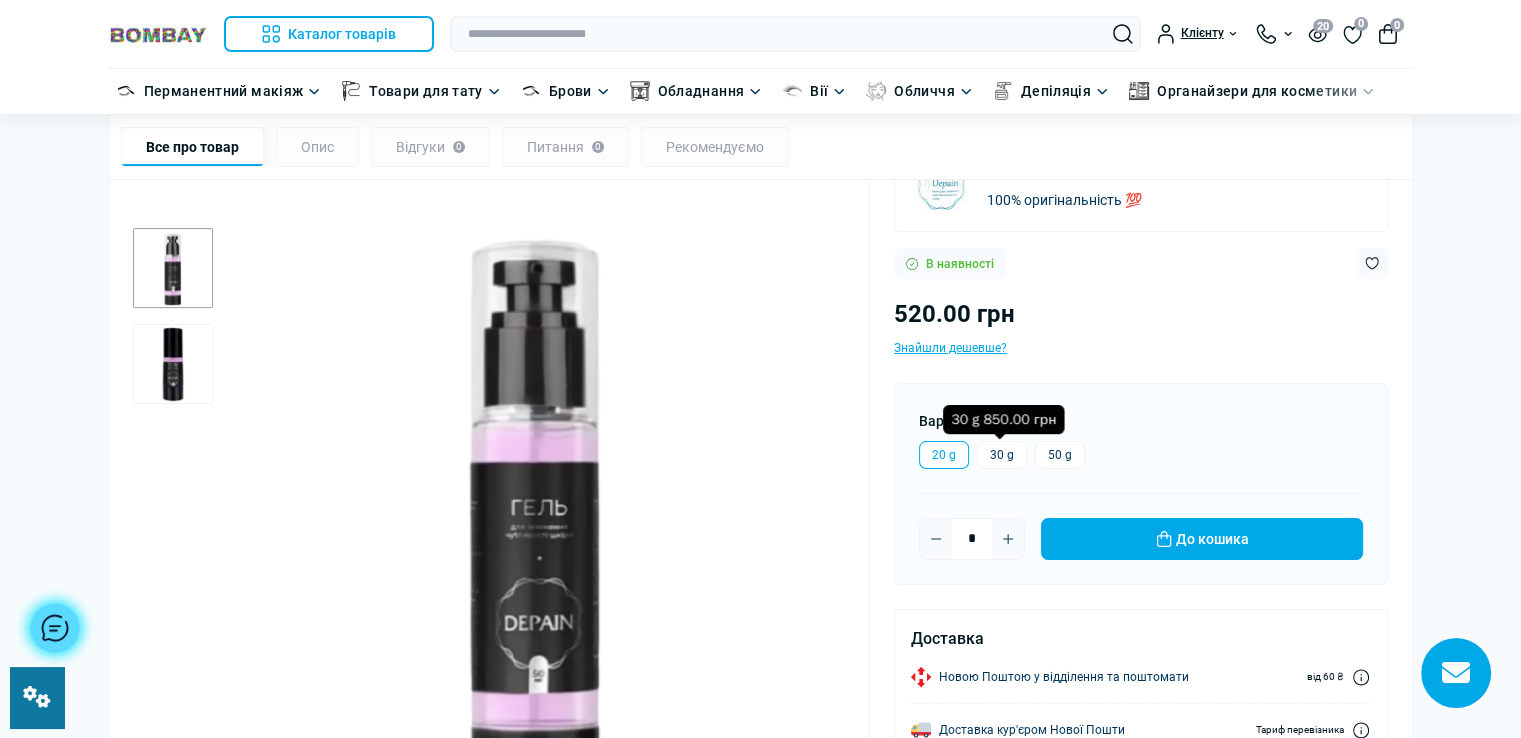 click on "30 g" at bounding box center (1002, 455) 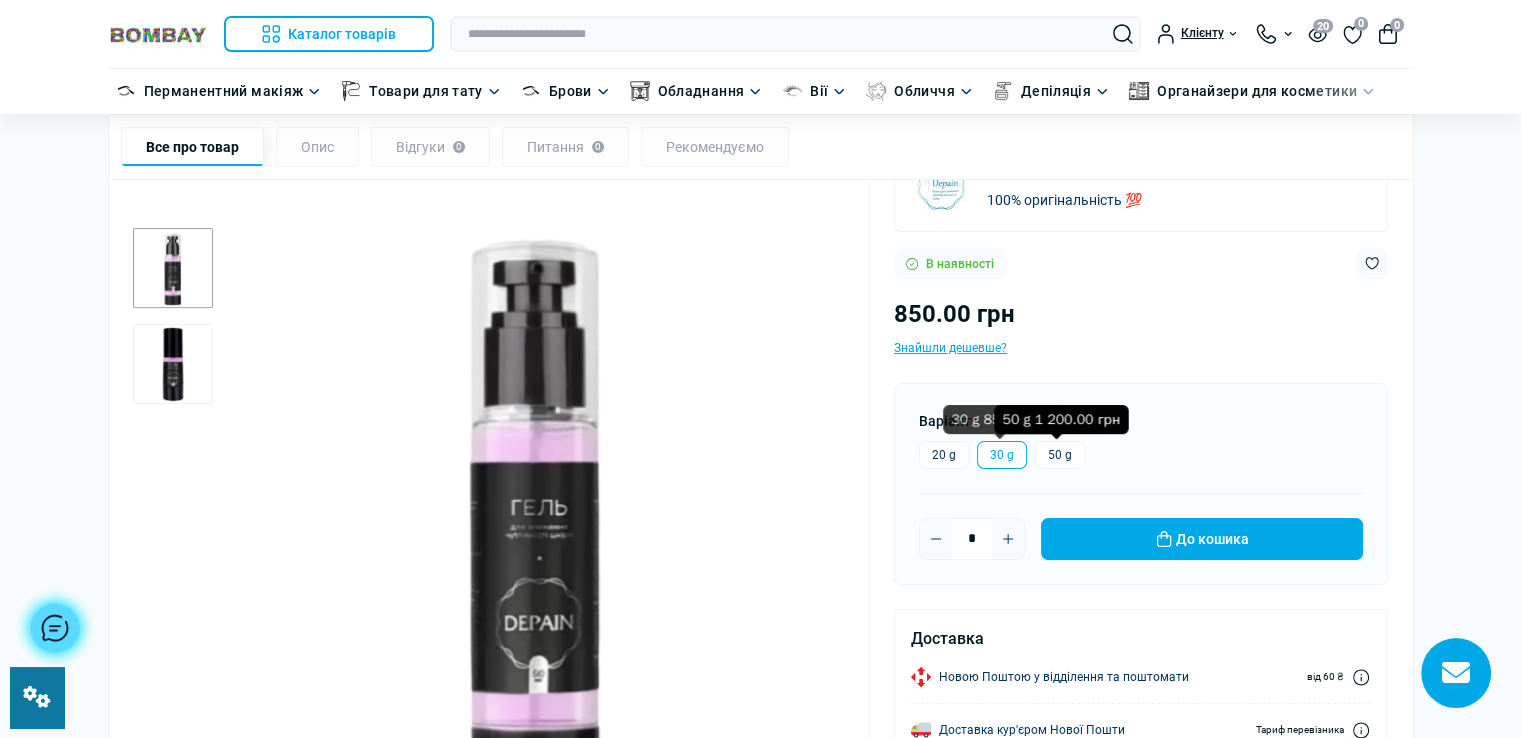 click on "50 g" at bounding box center [1060, 455] 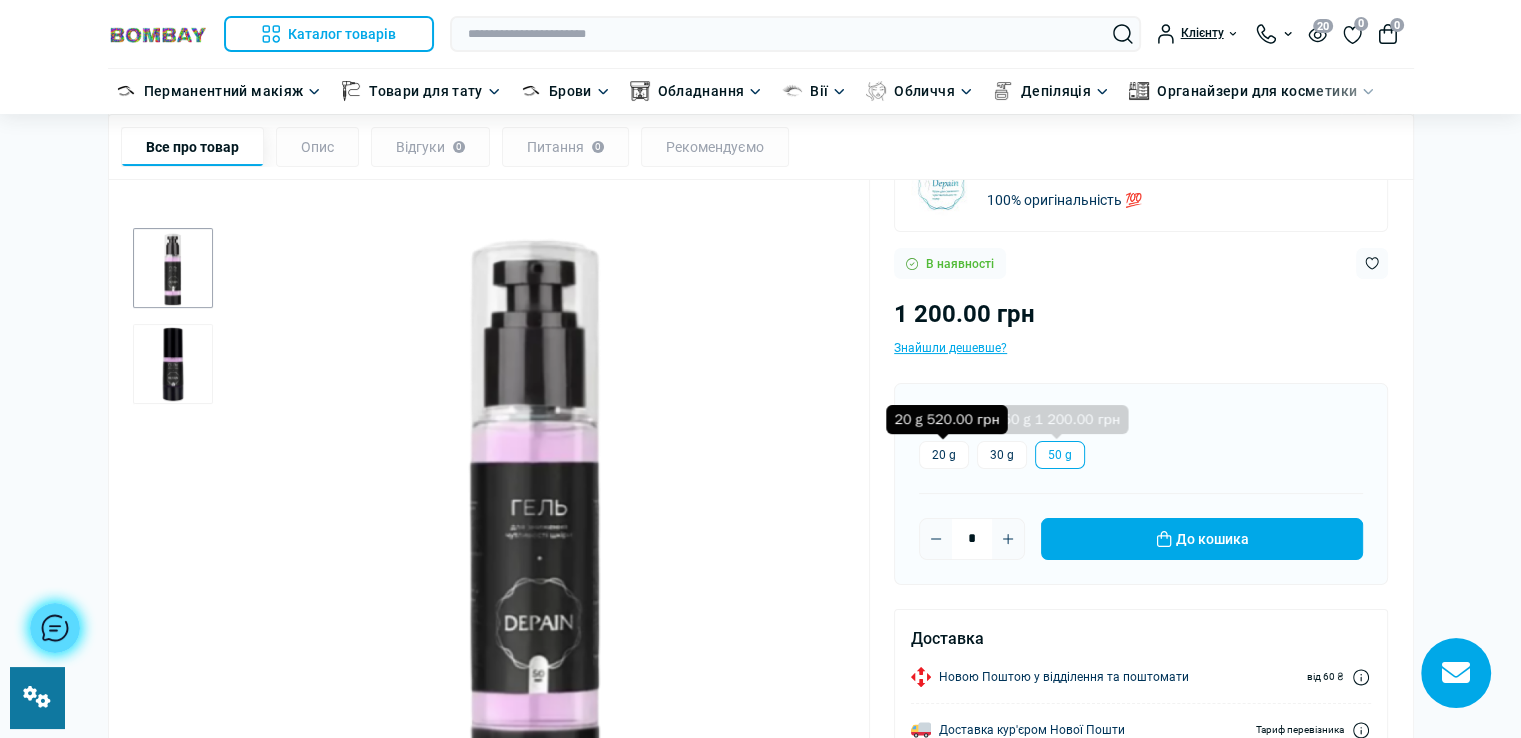 click on "20 g" at bounding box center [944, 455] 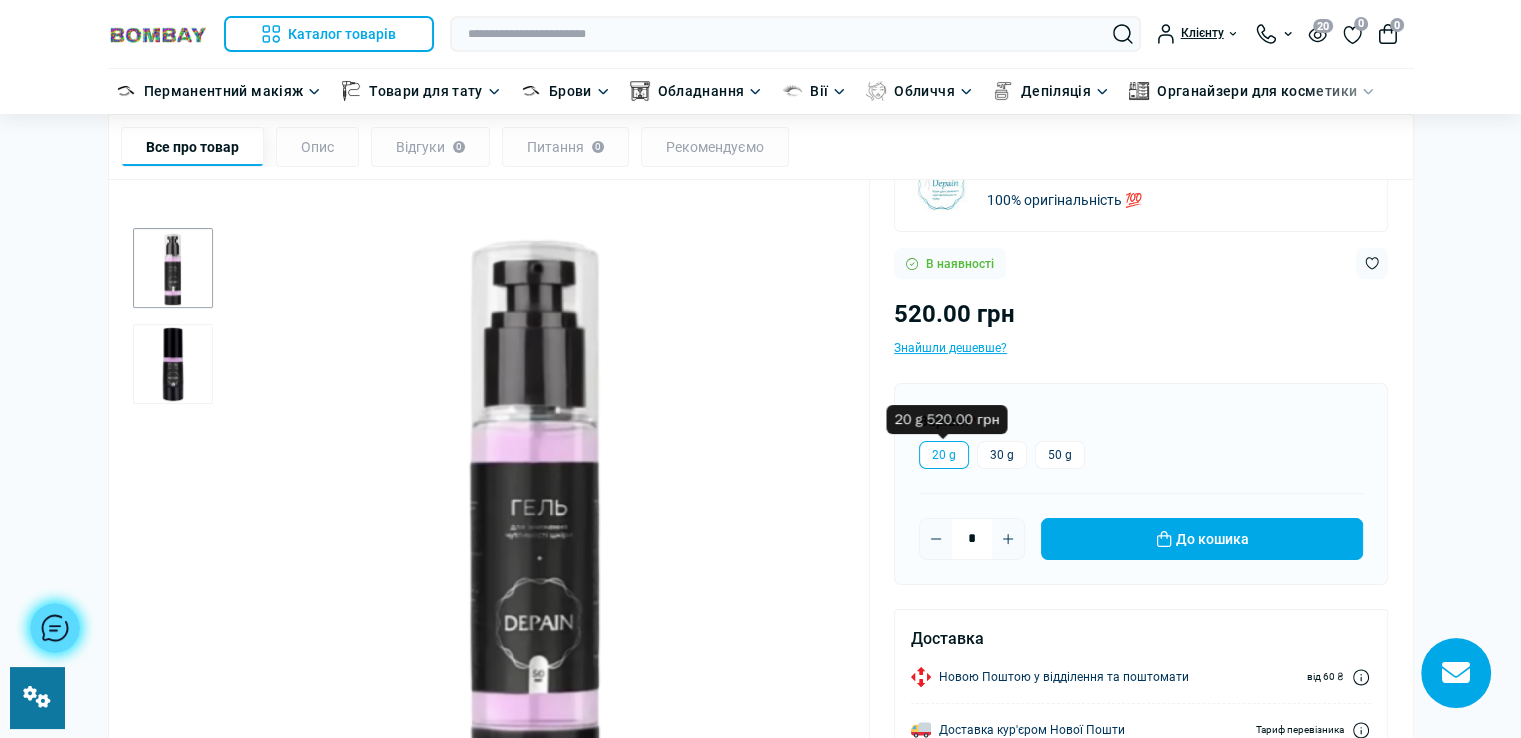 scroll, scrollTop: 0, scrollLeft: 0, axis: both 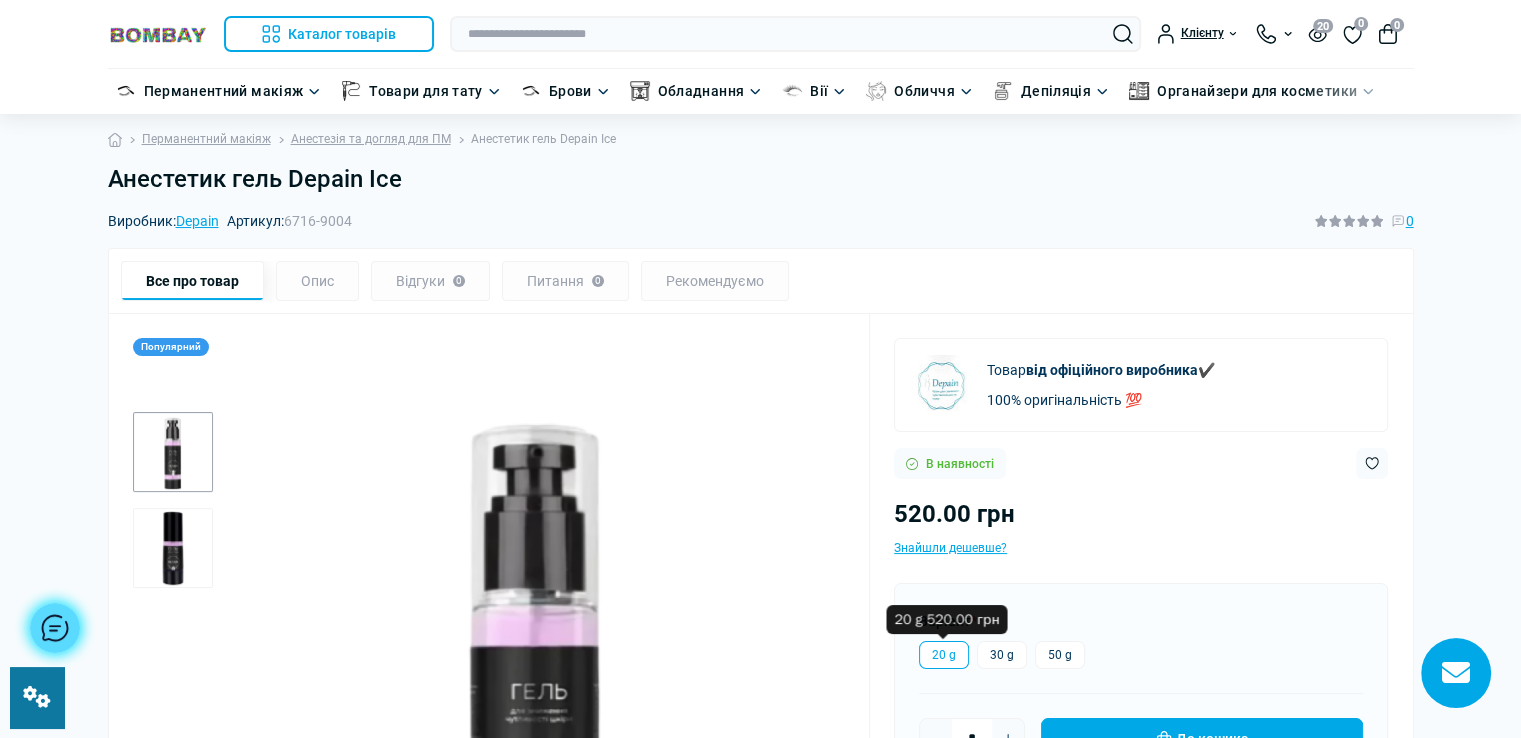 click on "Анестетик гель Depain Ice" at bounding box center (761, 179) 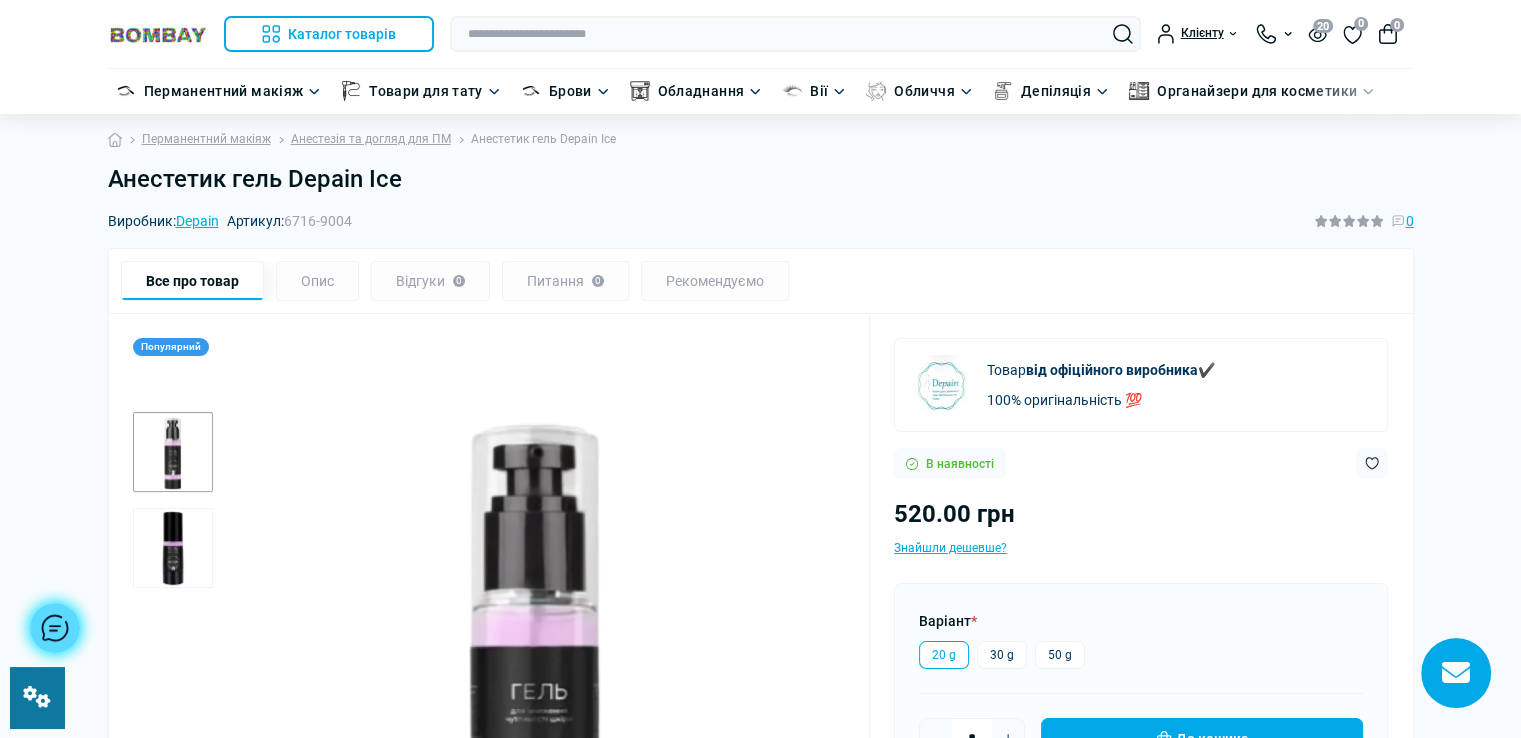 click on "Анестетик гель Depain Ice" at bounding box center [761, 179] 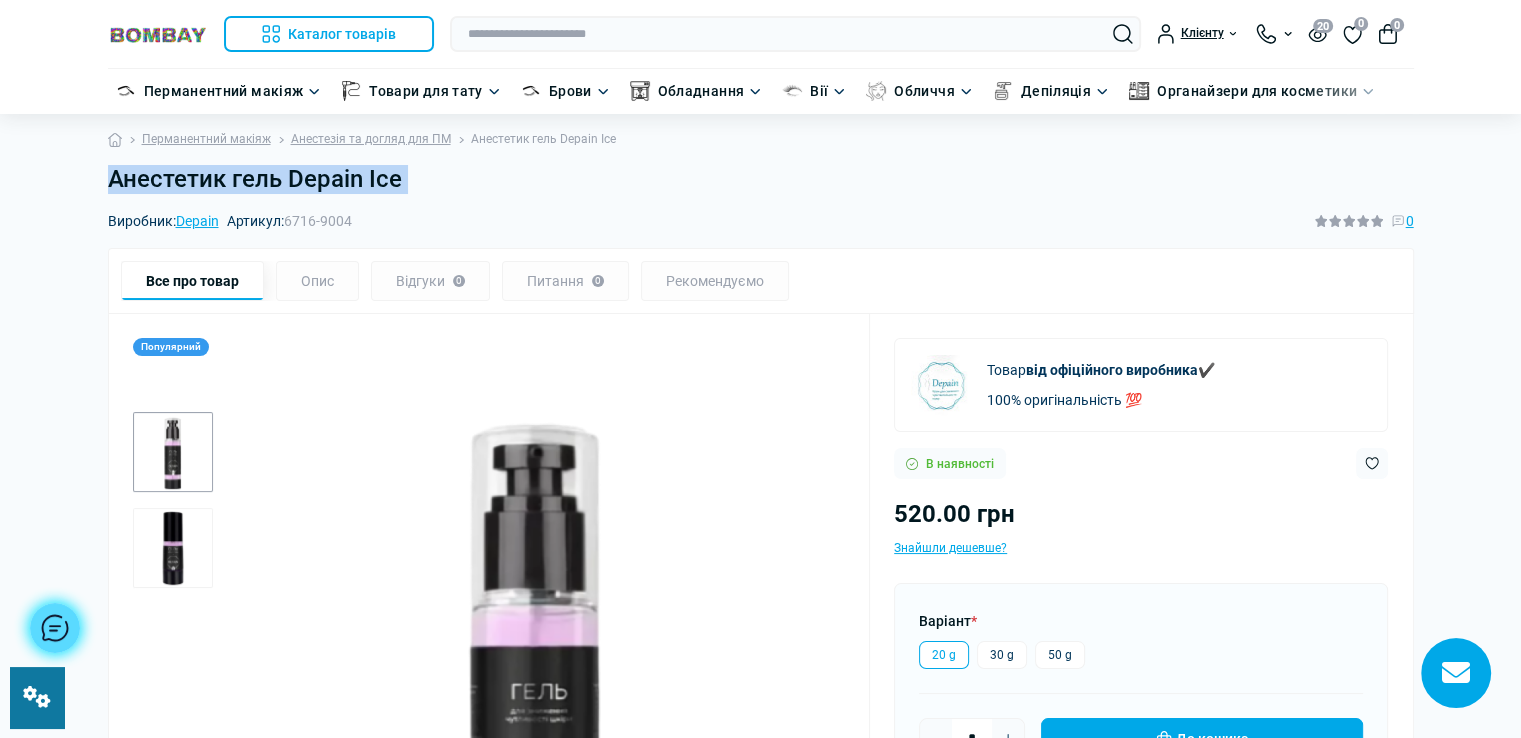 click on "Анестетик гель Depain Ice" at bounding box center [761, 179] 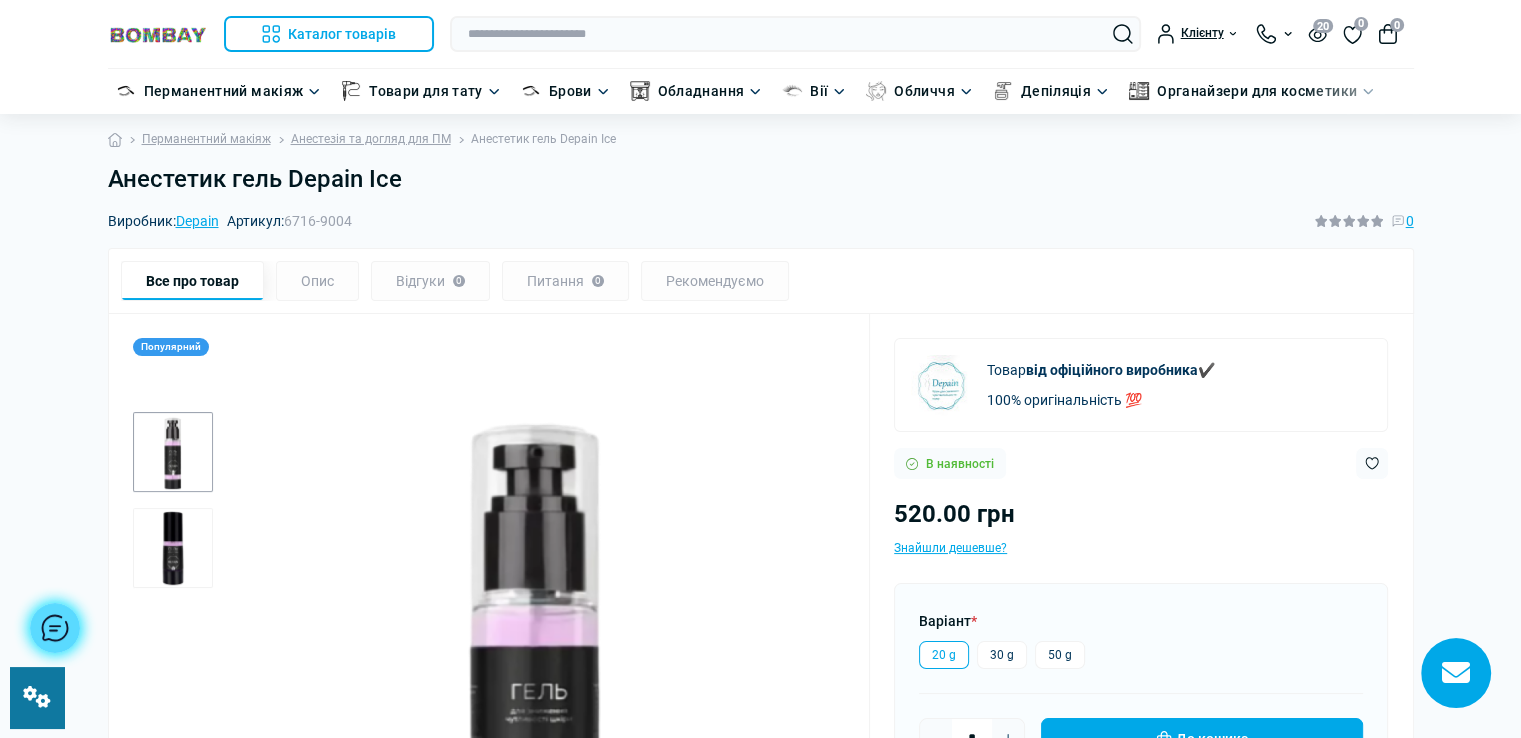 click on "Анестетик гель Depain Ice" at bounding box center [761, 179] 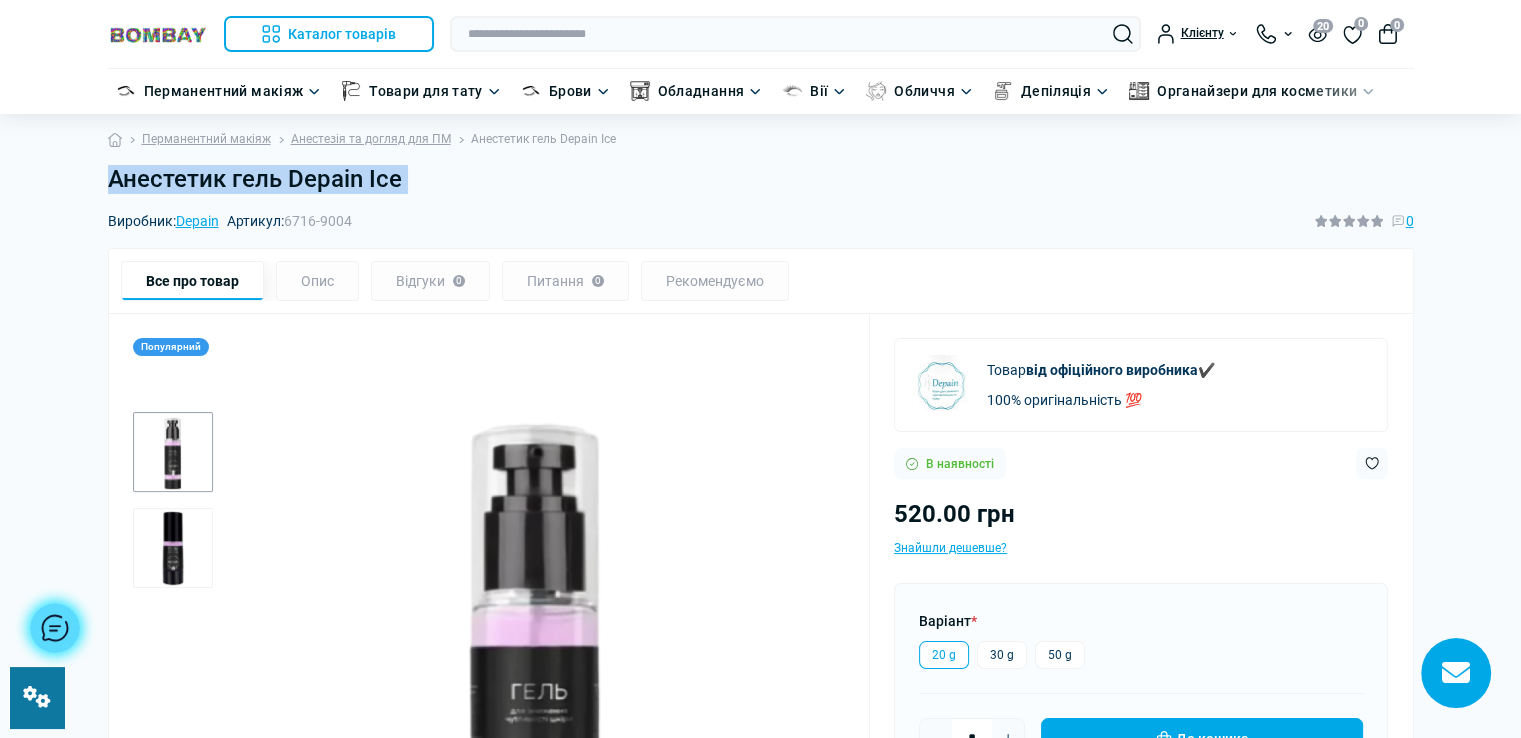 click on "Анестетик гель Depain Ice" at bounding box center (761, 179) 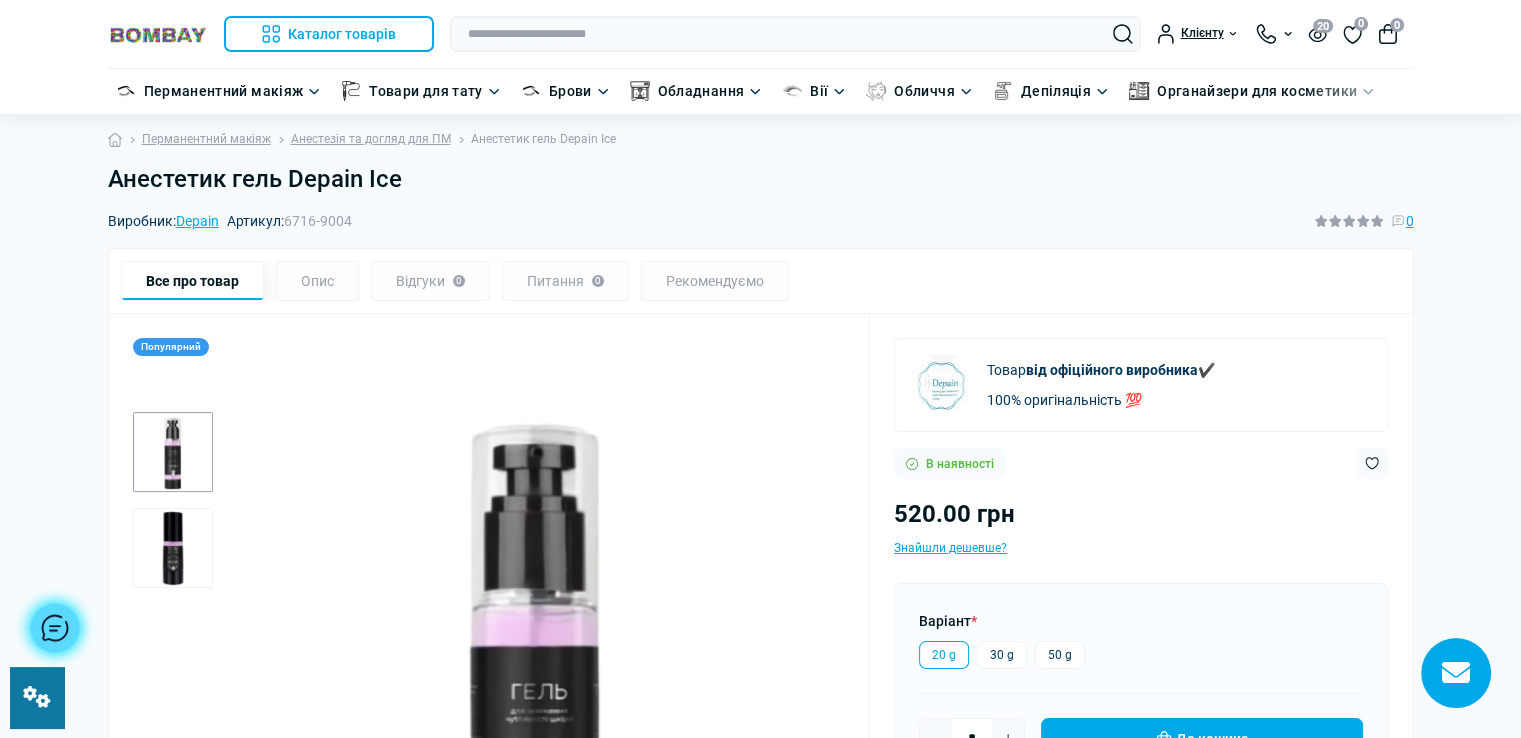 click on "Анестетик гель Depain Ice" at bounding box center [761, 179] 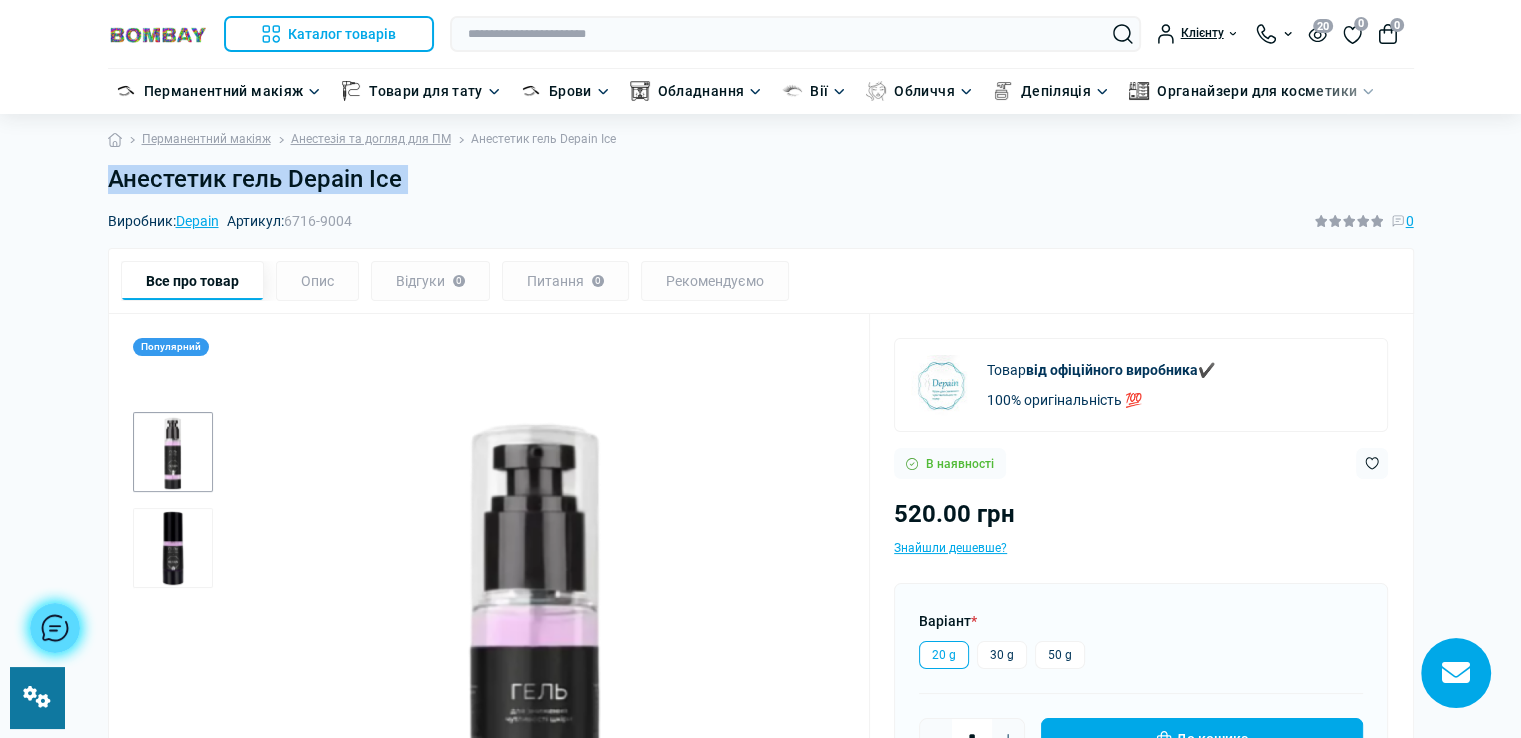 click on "Анестетик гель Depain Ice" at bounding box center (761, 179) 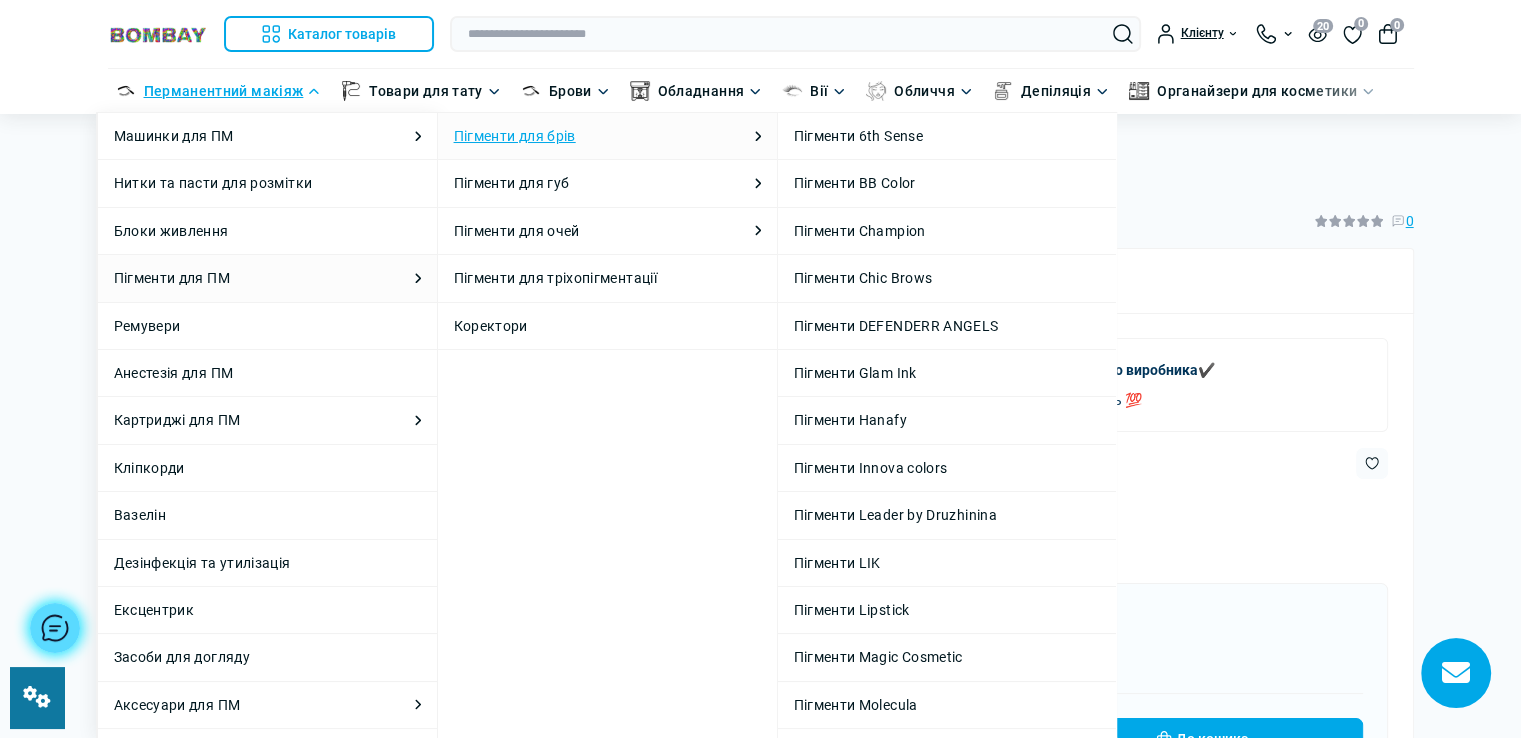 drag, startPoint x: 547, startPoint y: 135, endPoint x: 0, endPoint y: 164, distance: 547.7682 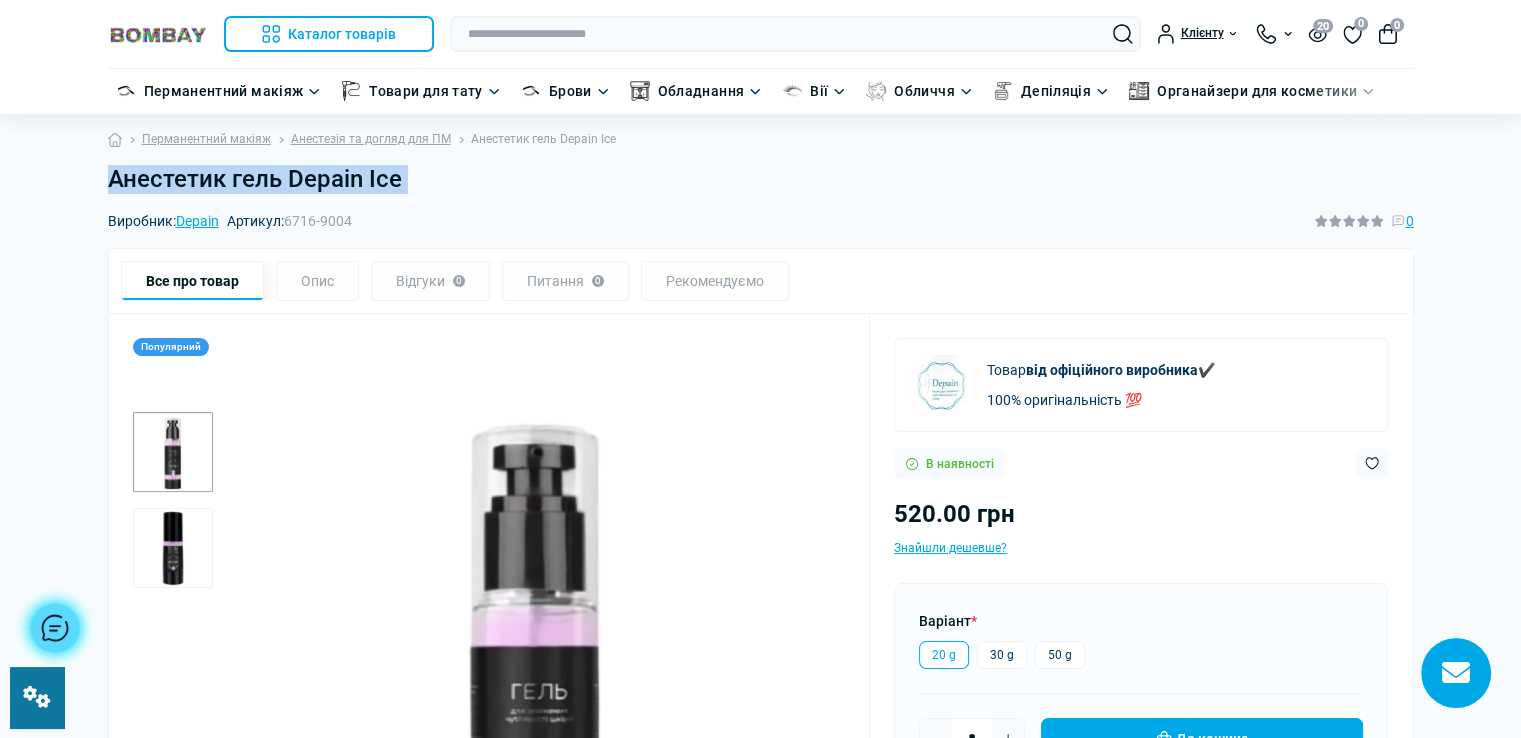 click on "Пігменти для брів" at bounding box center (515, -9907) 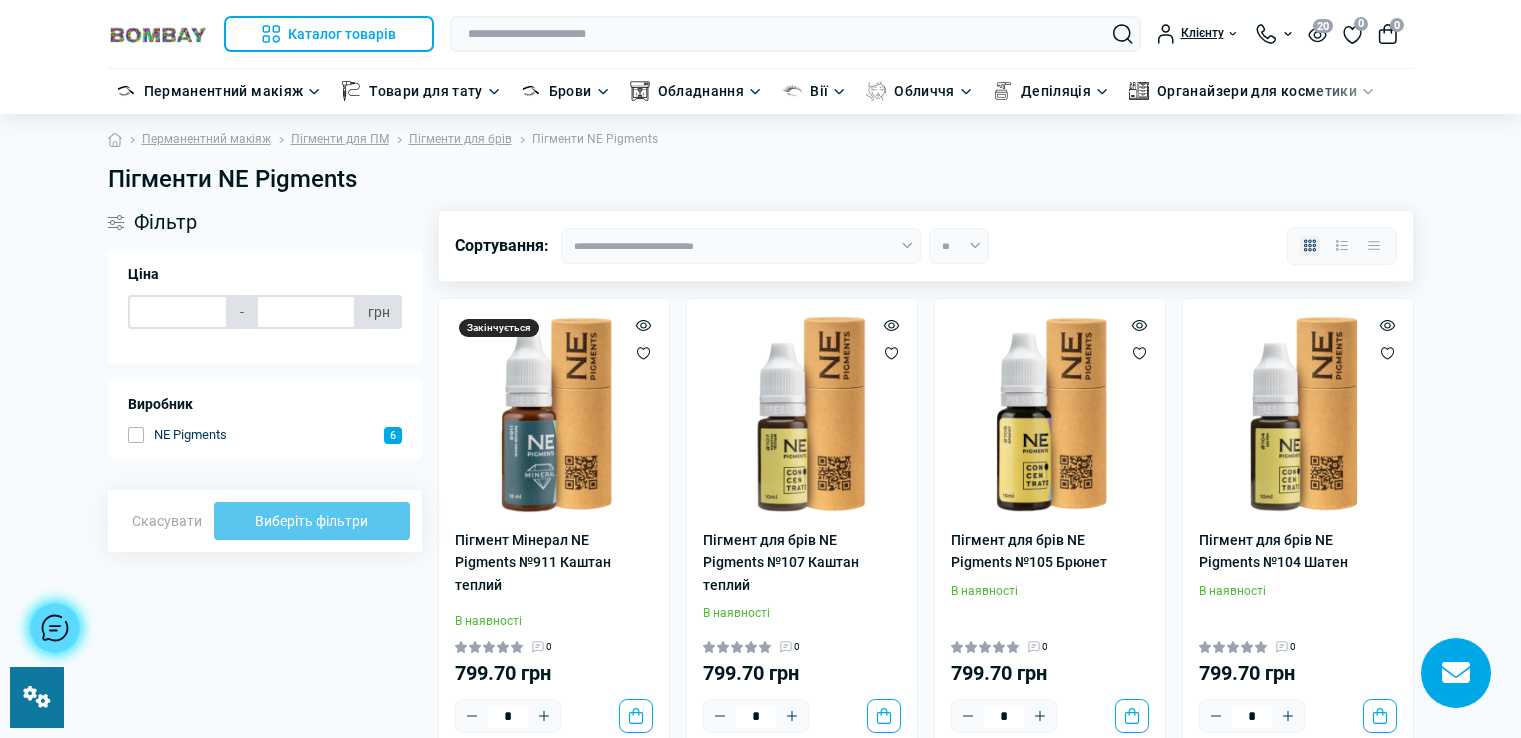 scroll, scrollTop: 0, scrollLeft: 0, axis: both 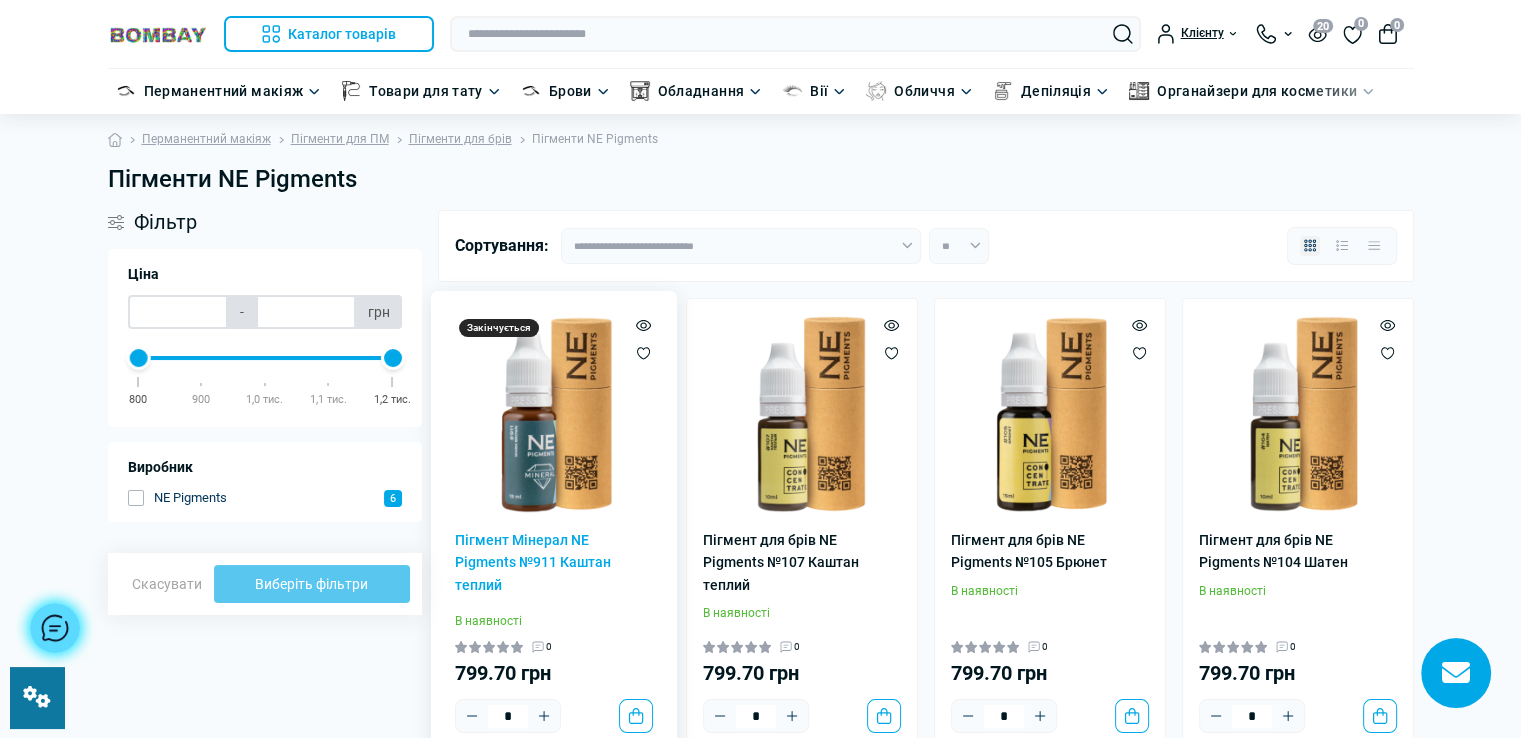 click at bounding box center (554, 414) 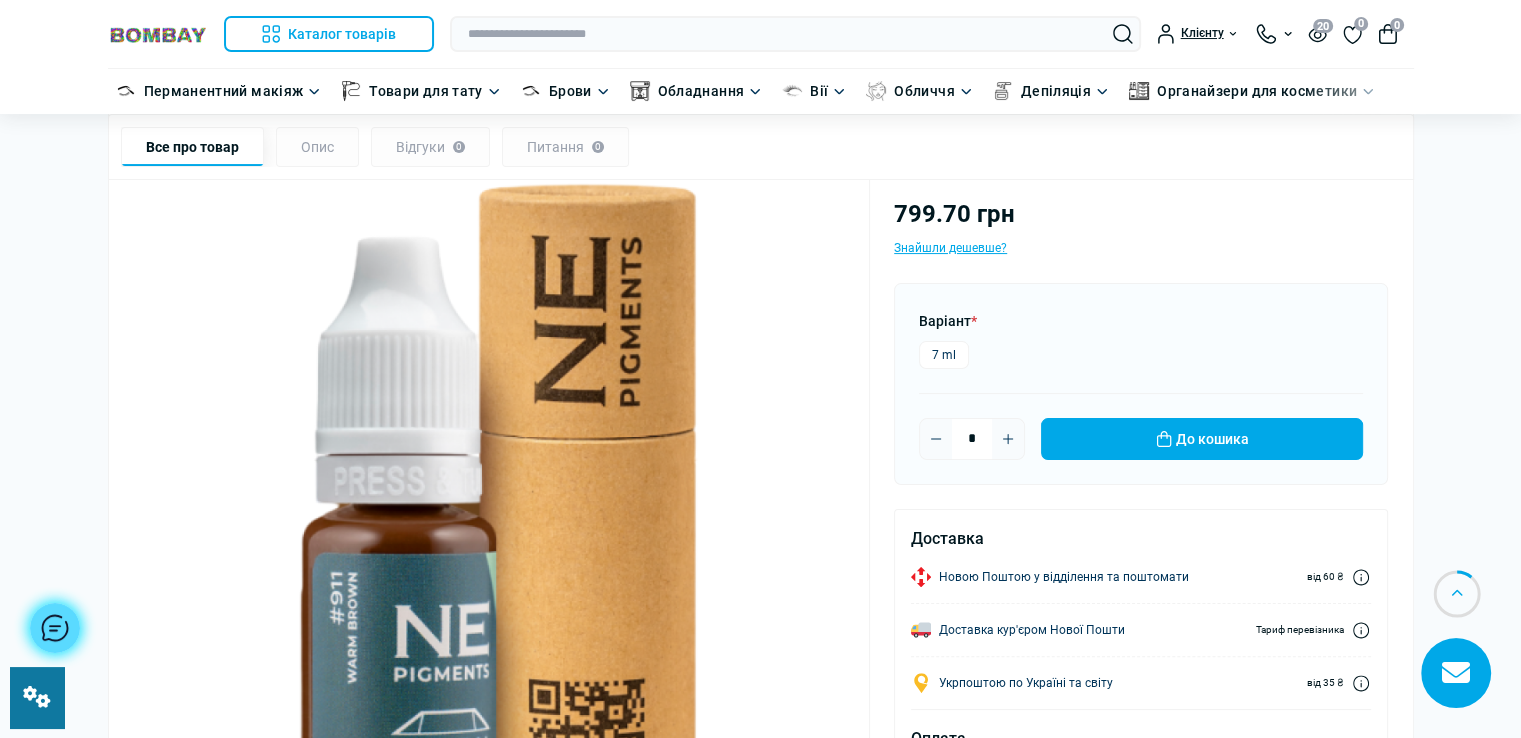 scroll, scrollTop: 400, scrollLeft: 0, axis: vertical 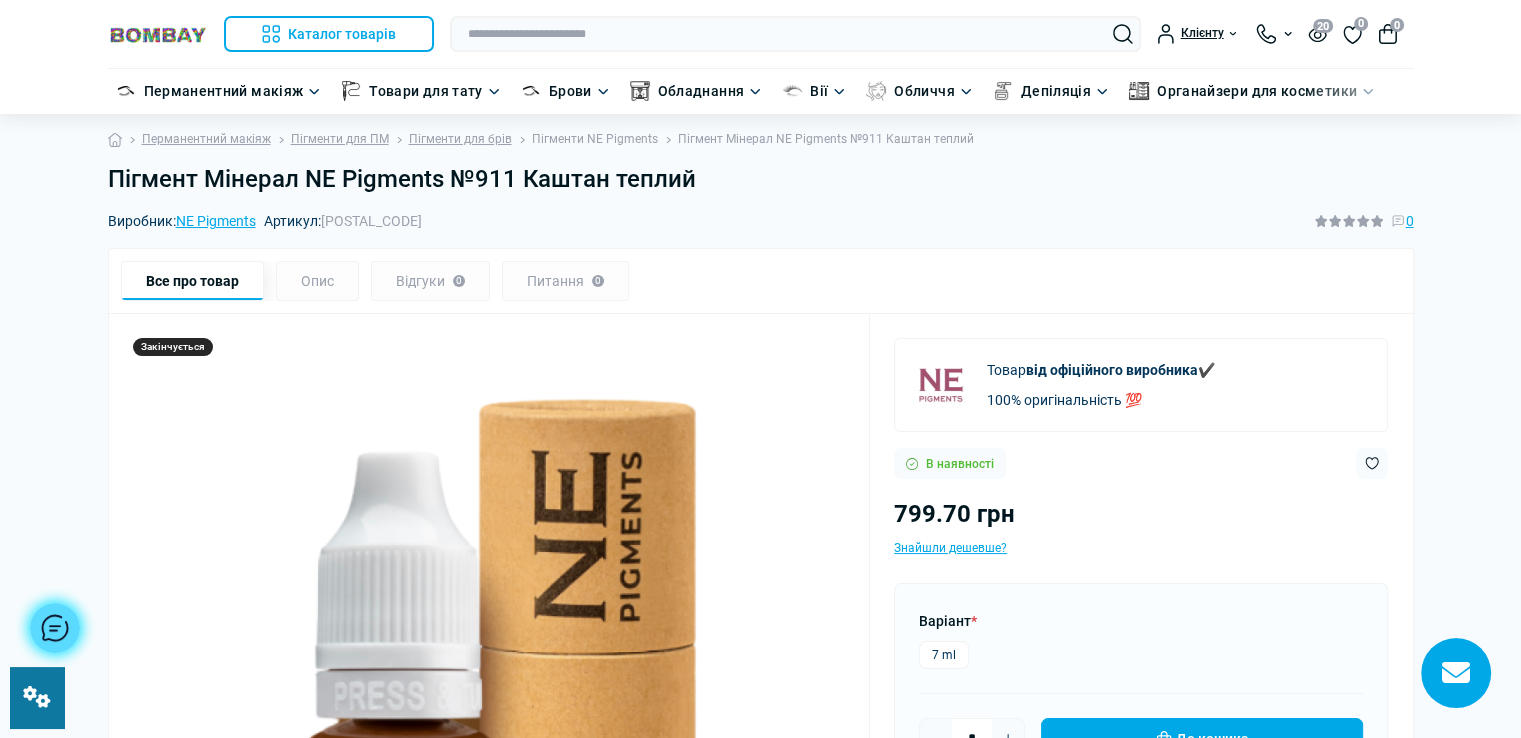 click on "Пігменти NE Pigments" at bounding box center (595, 139) 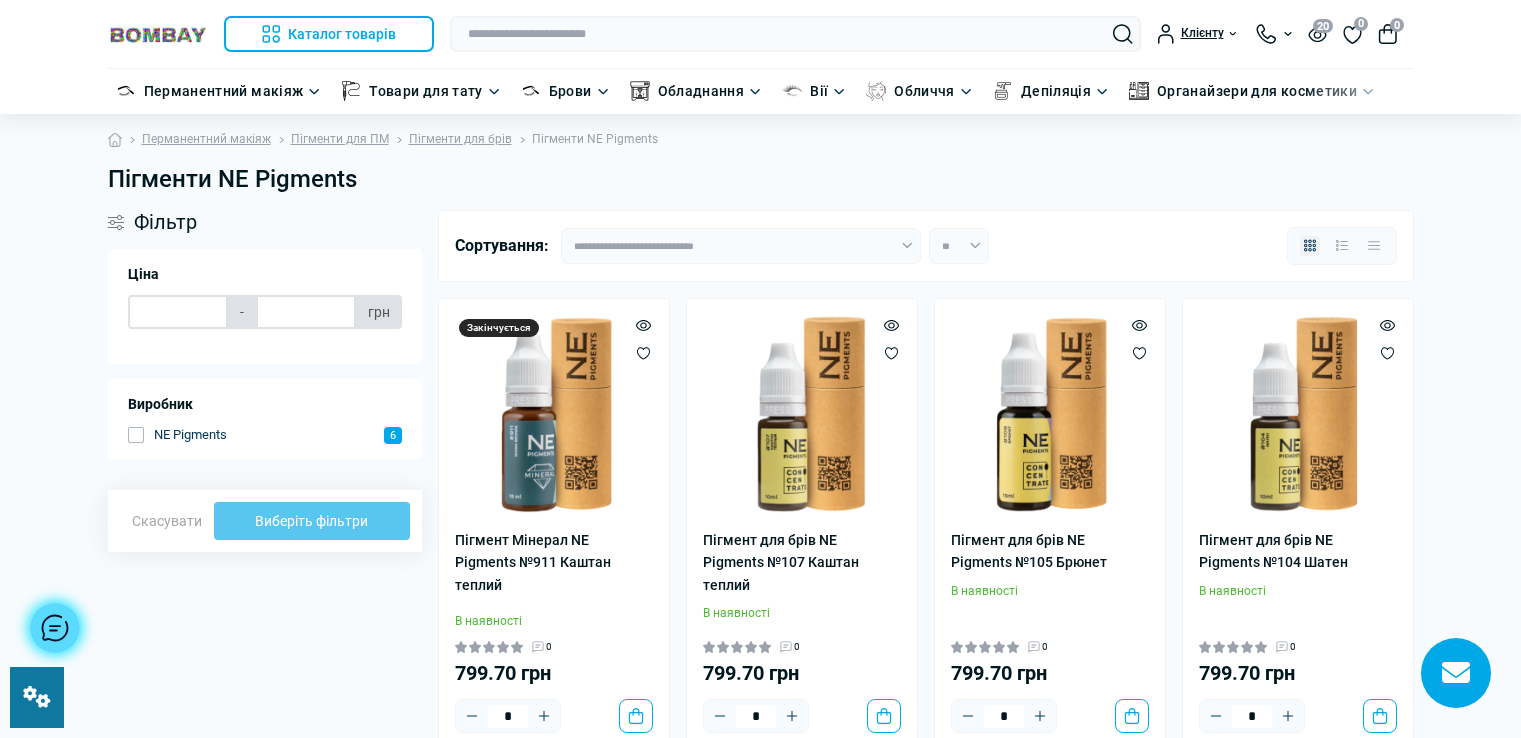 scroll, scrollTop: 0, scrollLeft: 0, axis: both 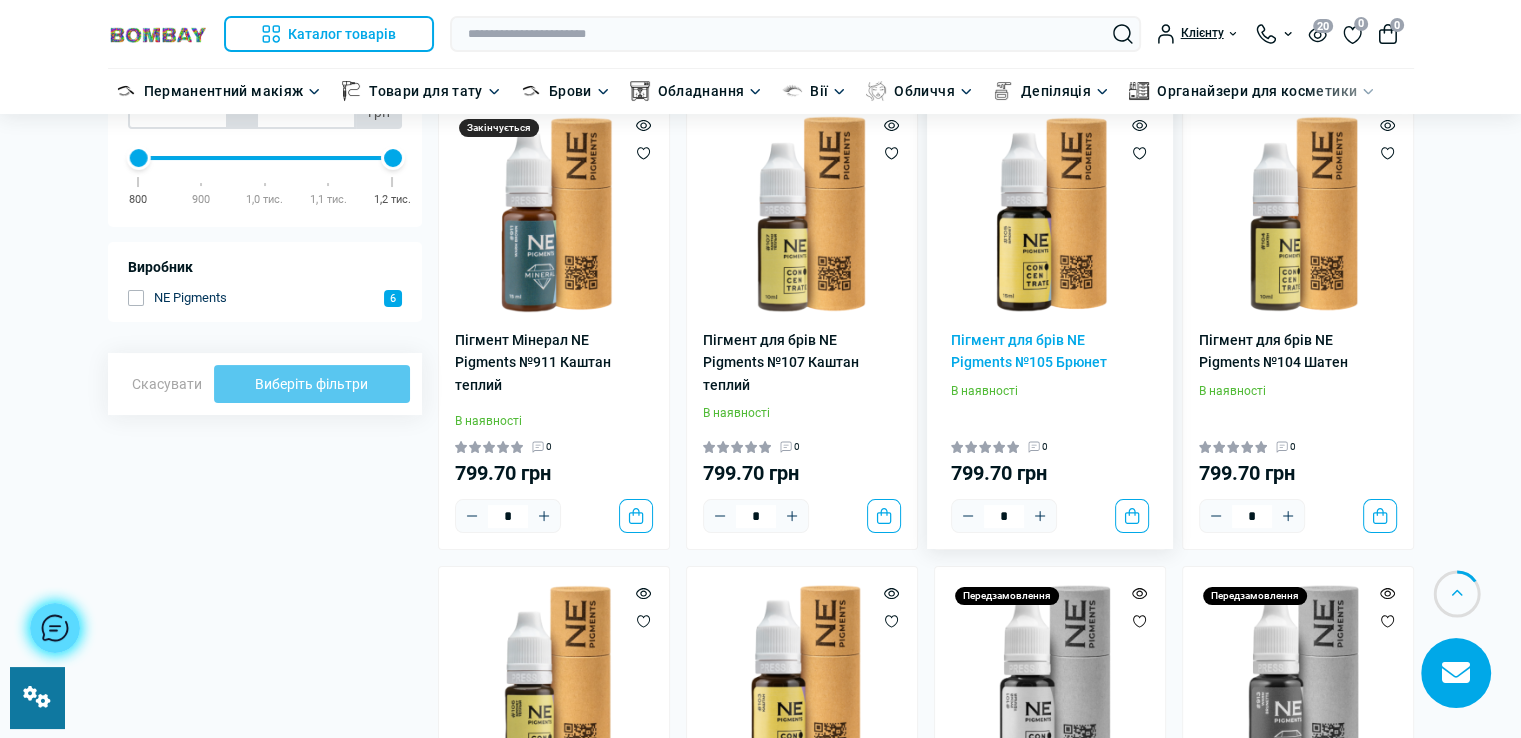 click at bounding box center (1050, 214) 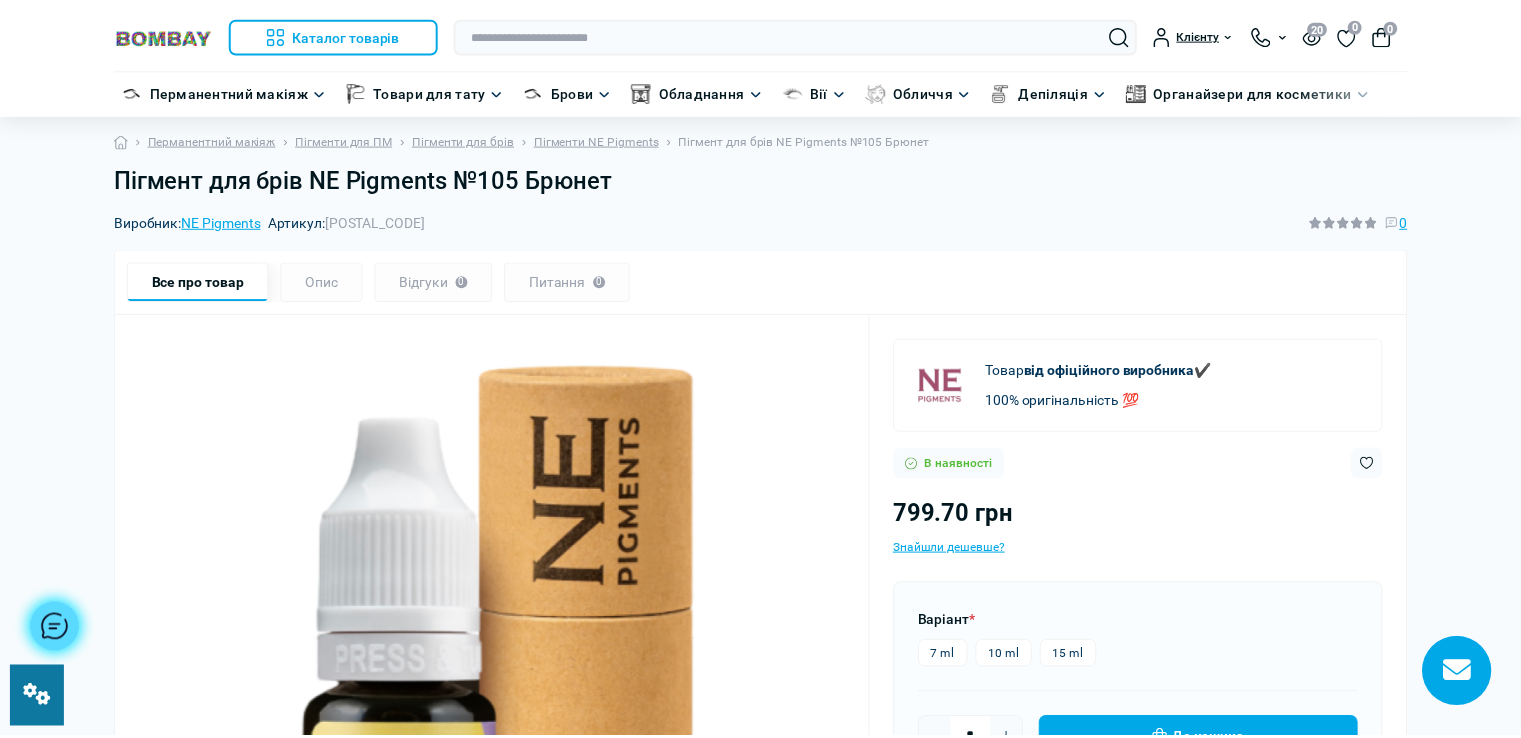 scroll, scrollTop: 0, scrollLeft: 0, axis: both 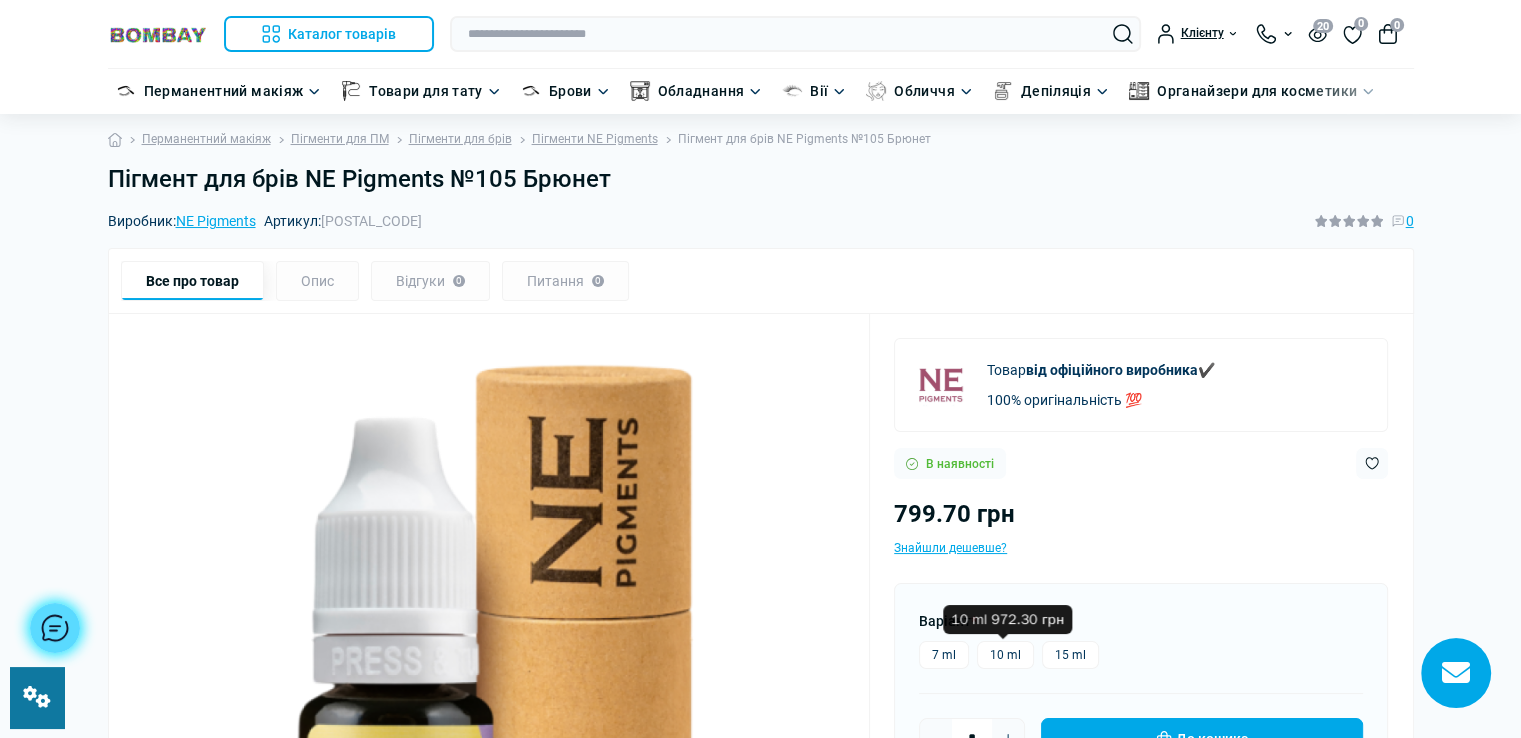 click on "7 ml" at bounding box center (944, 655) 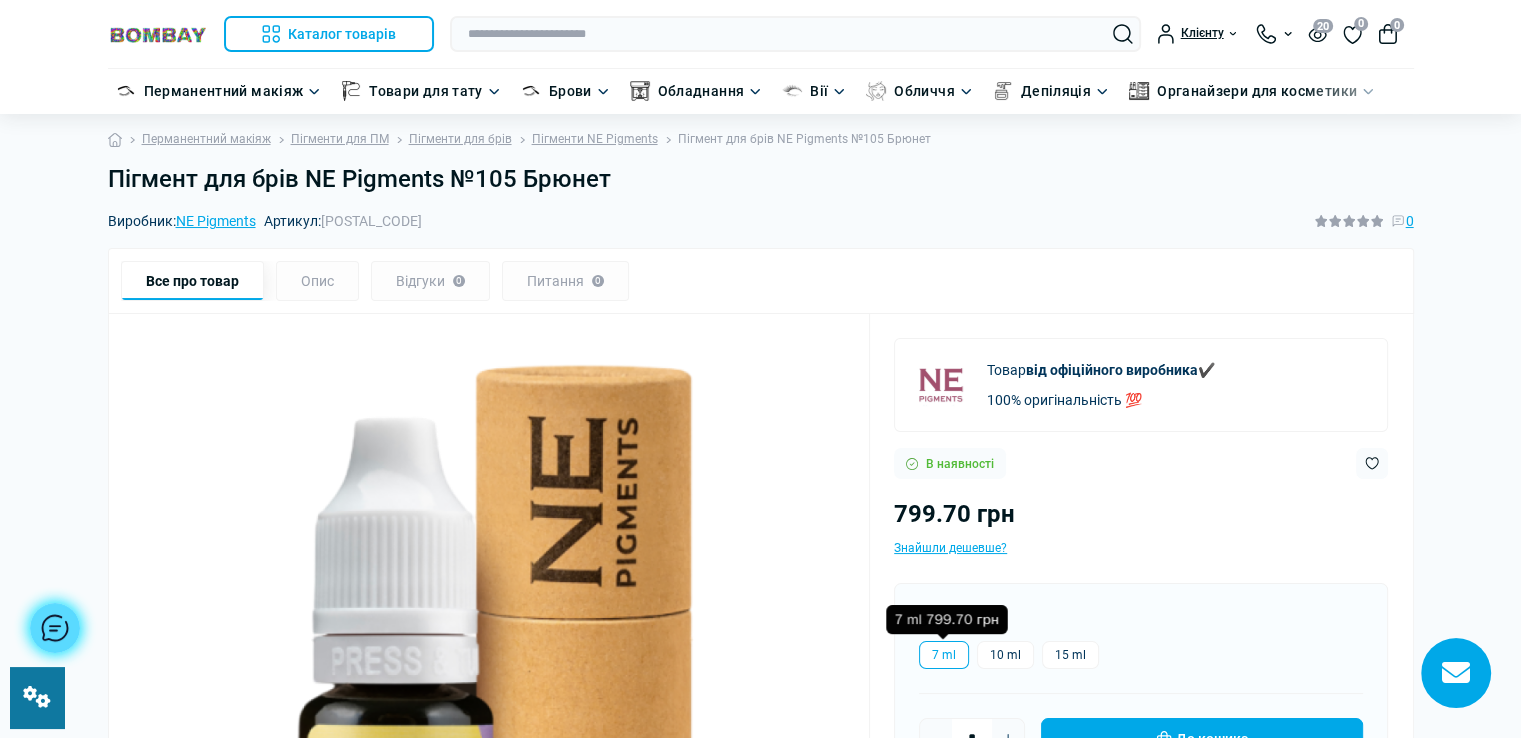 scroll, scrollTop: 0, scrollLeft: 0, axis: both 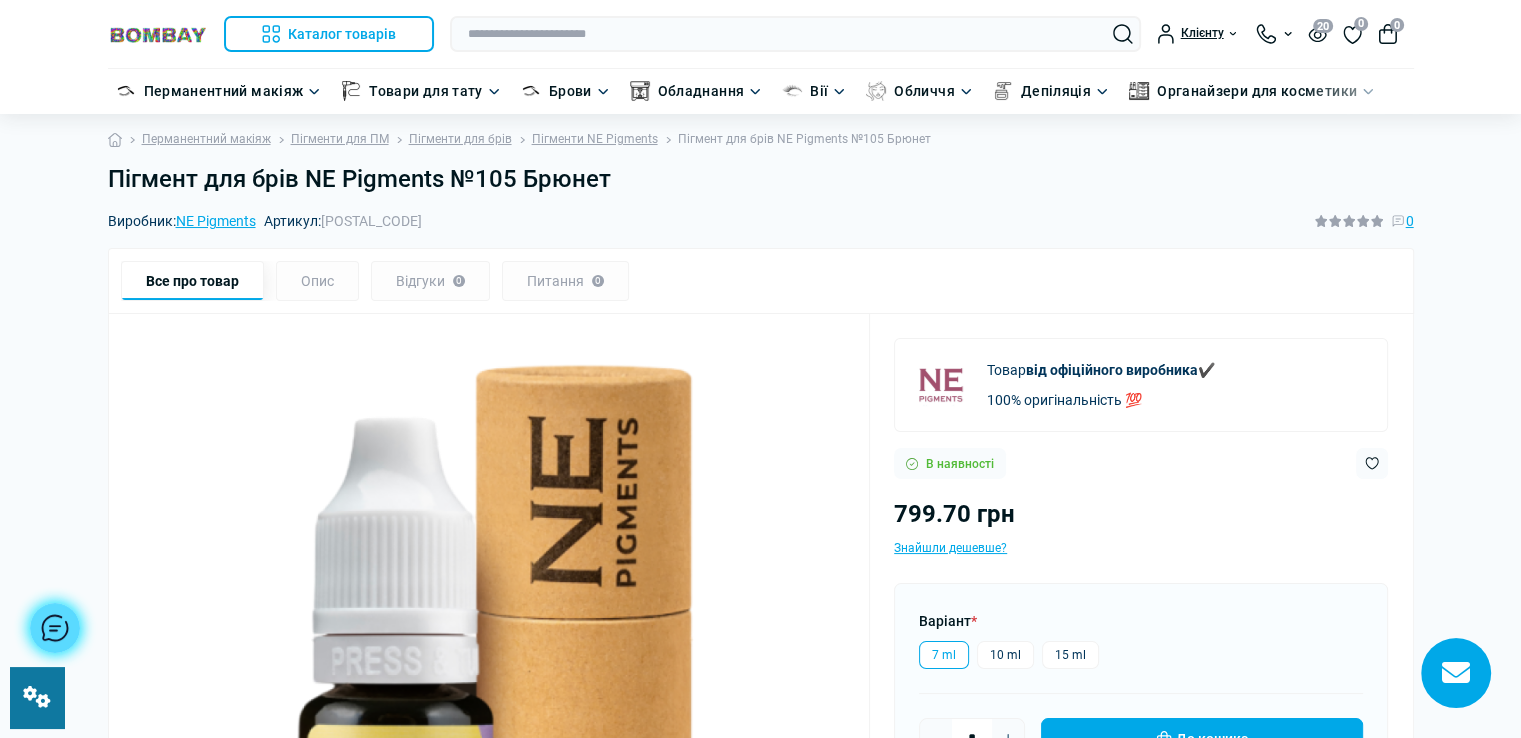click on "Пігмент для брів NE Pigments №105 Брюнет" at bounding box center (761, 179) 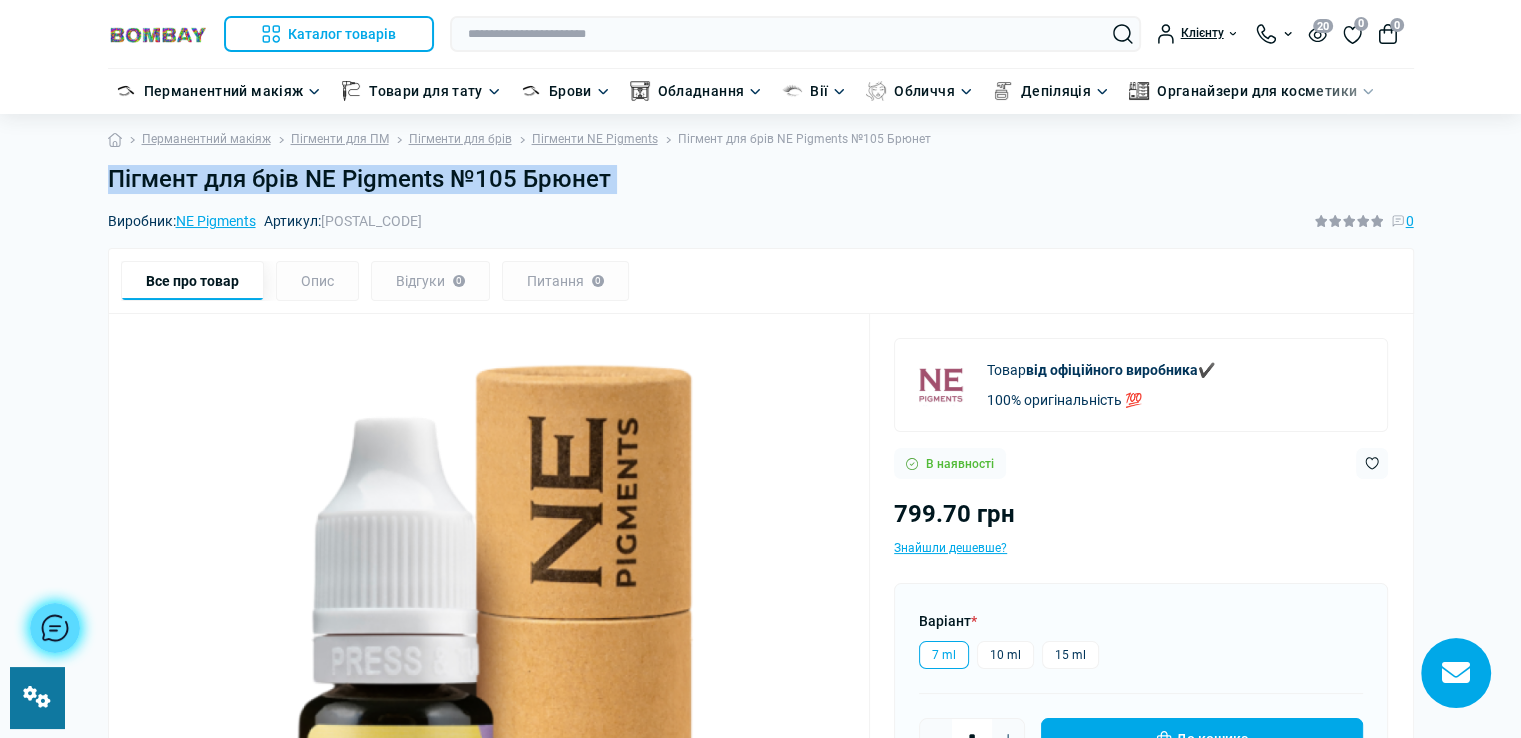 click on "Пігмент для брів NE Pigments №105 Брюнет" at bounding box center [761, 179] 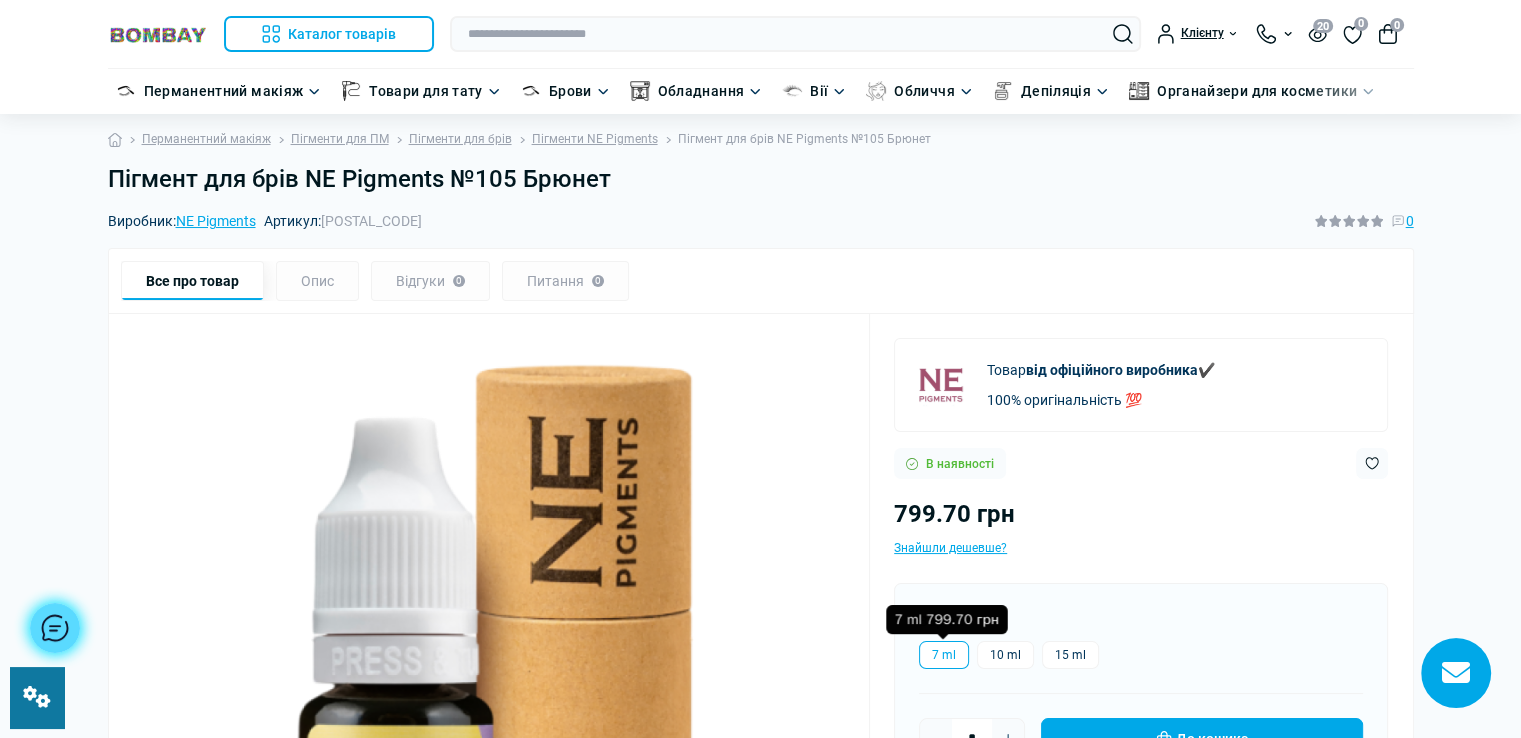 click on "7 ml" at bounding box center (944, 655) 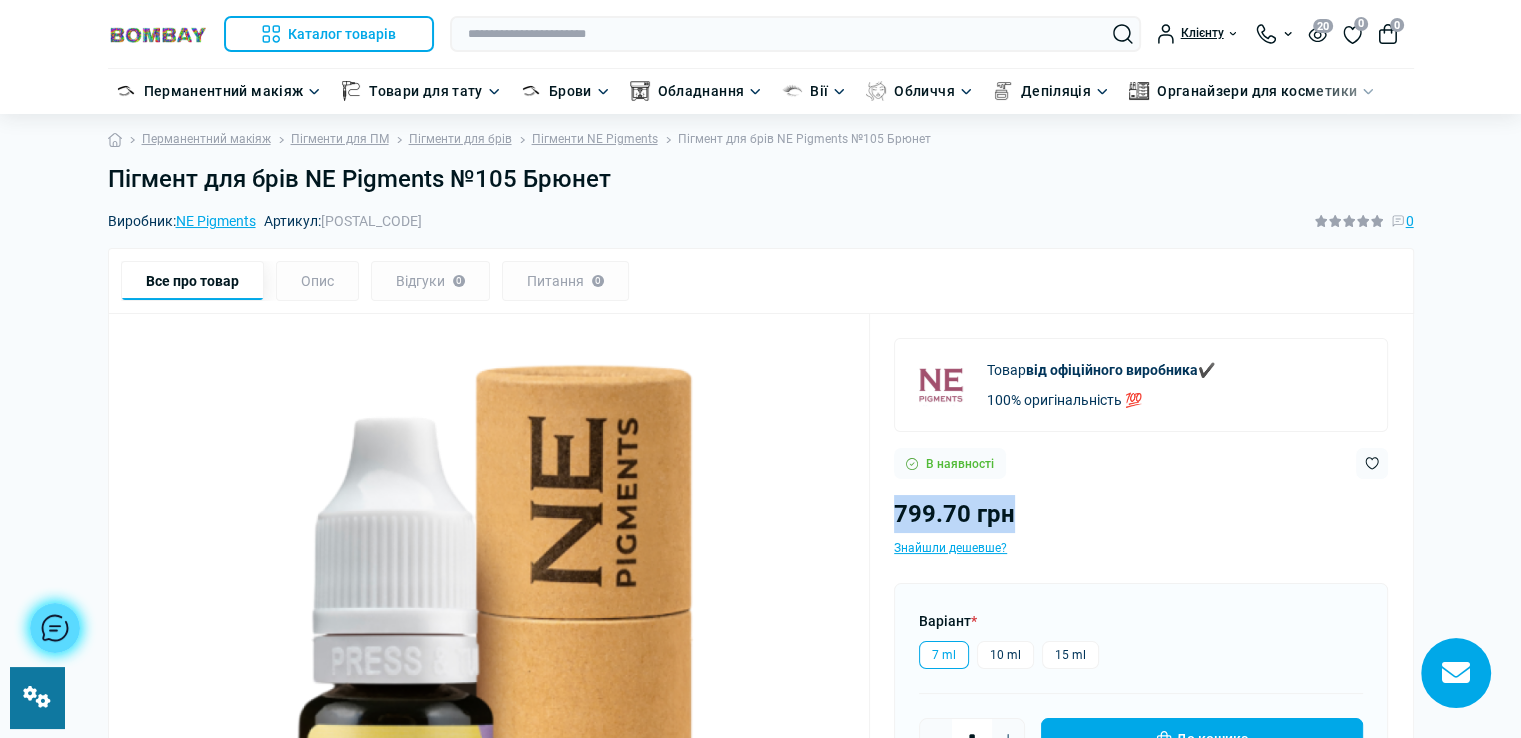 drag, startPoint x: 889, startPoint y: 509, endPoint x: 1017, endPoint y: 510, distance: 128.0039 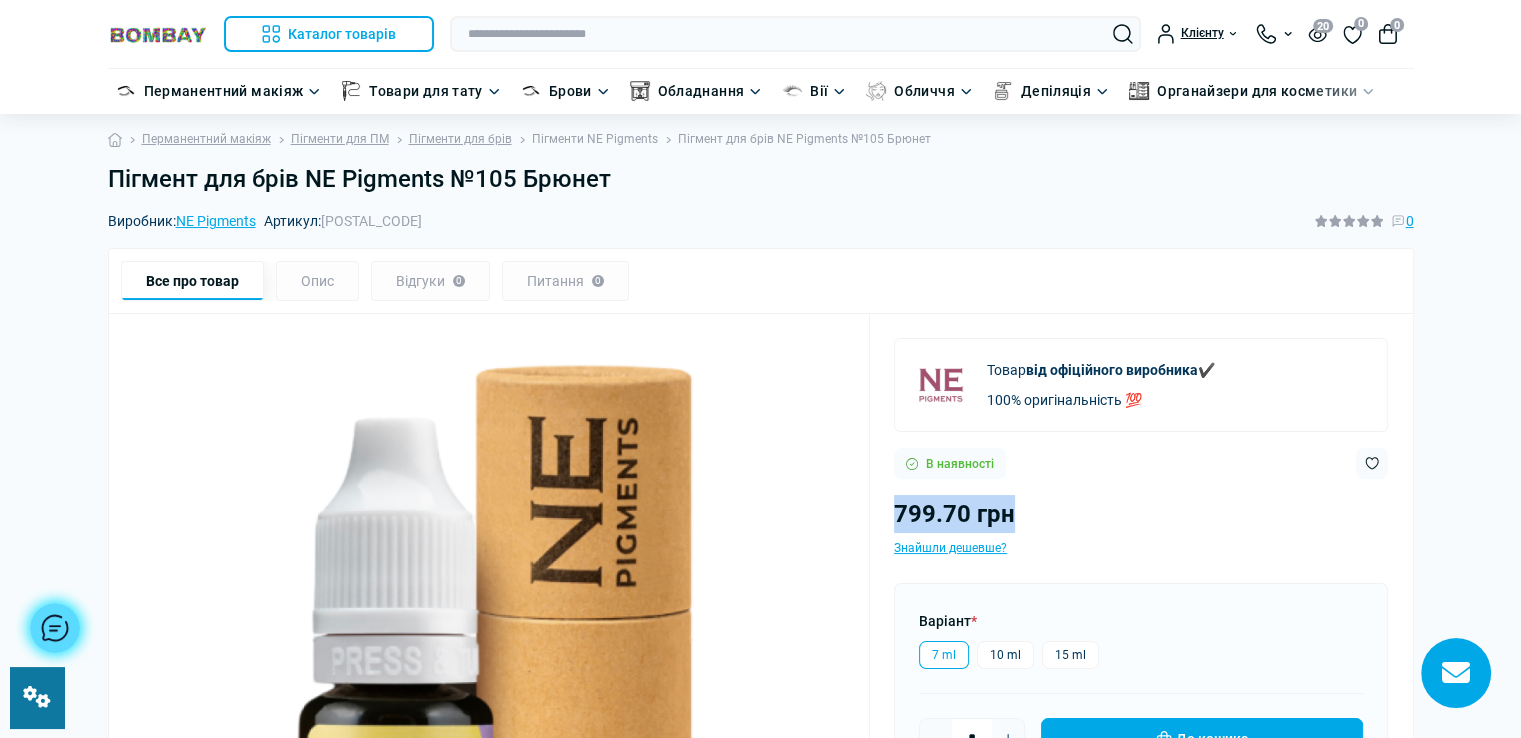 click on "Пігменти NE Pigments" at bounding box center (595, 139) 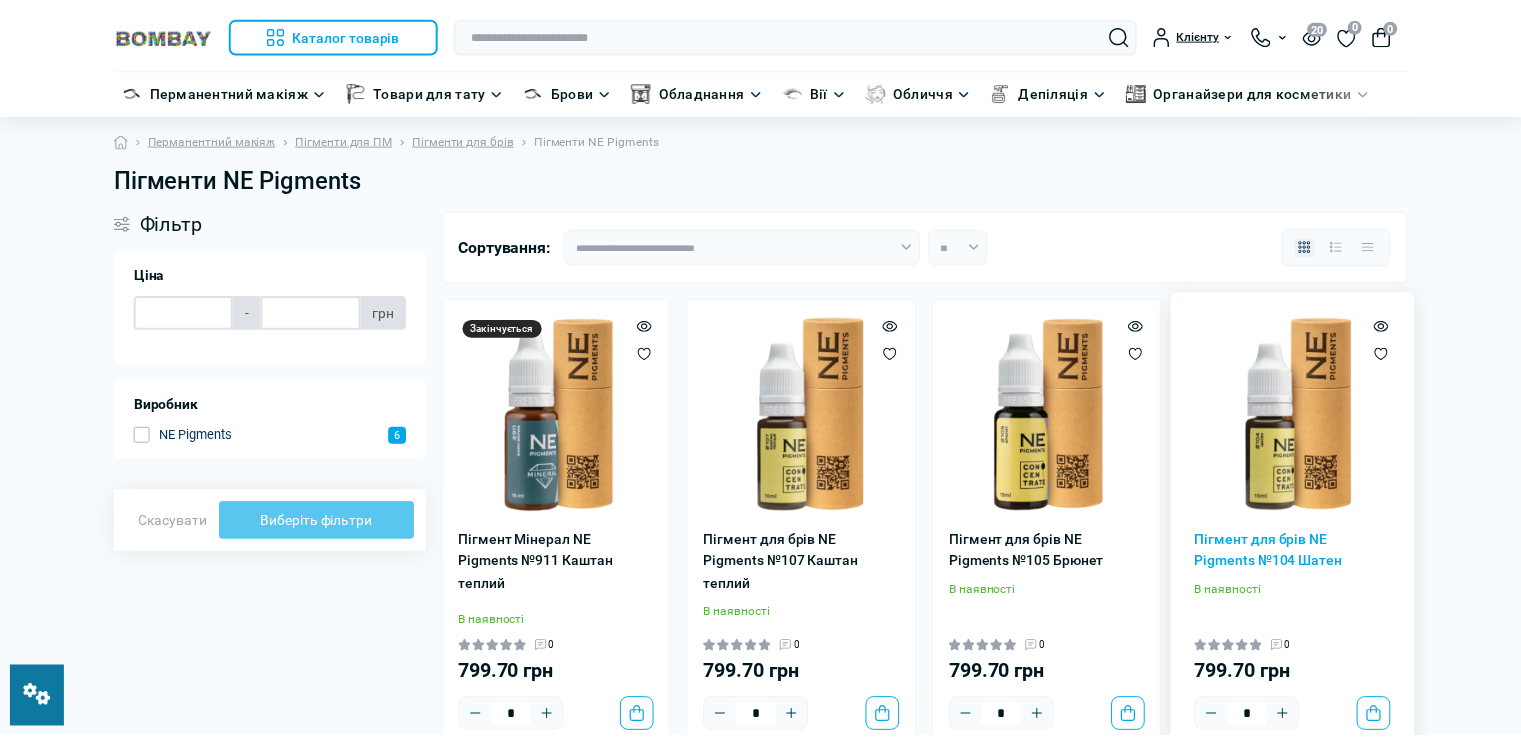 scroll, scrollTop: 0, scrollLeft: 0, axis: both 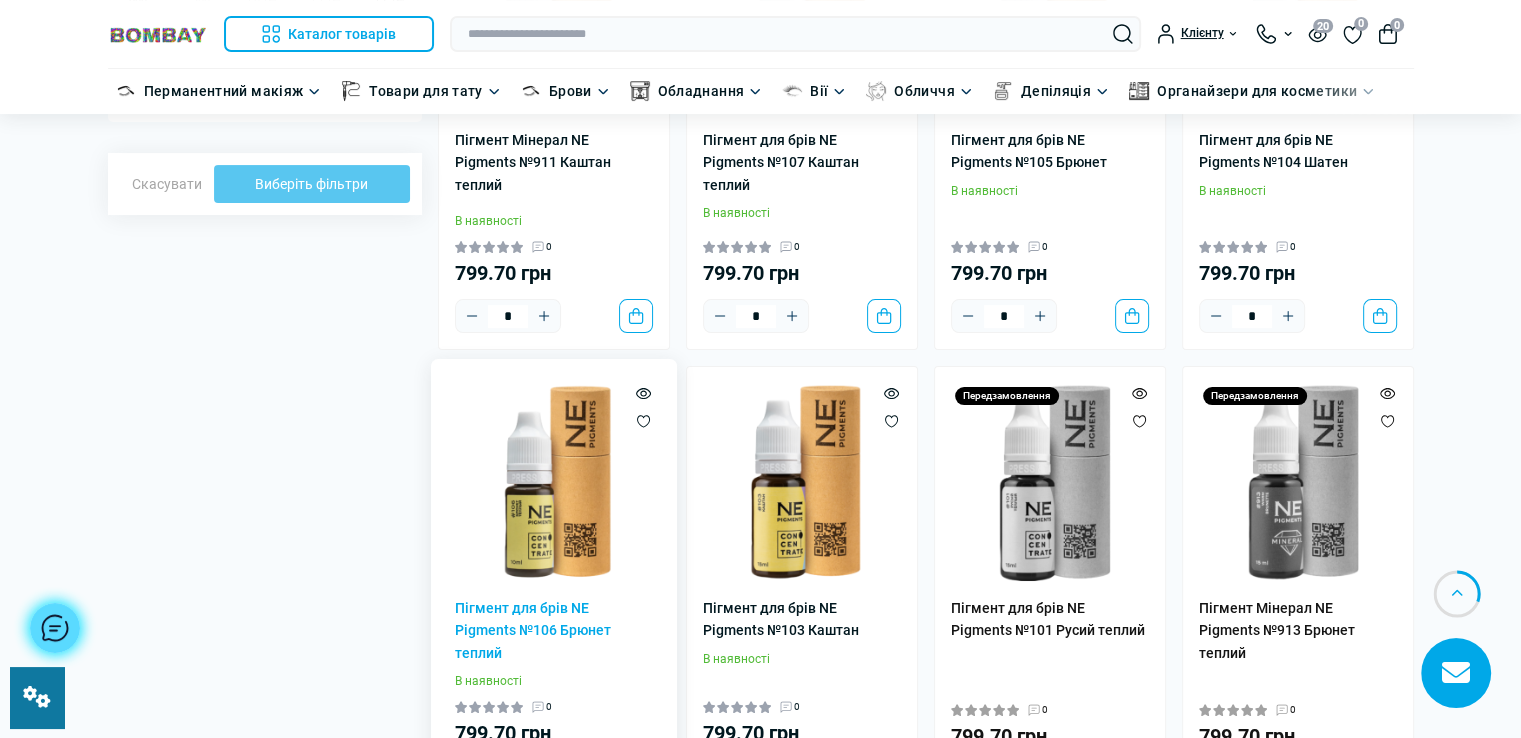 click at bounding box center [554, 482] 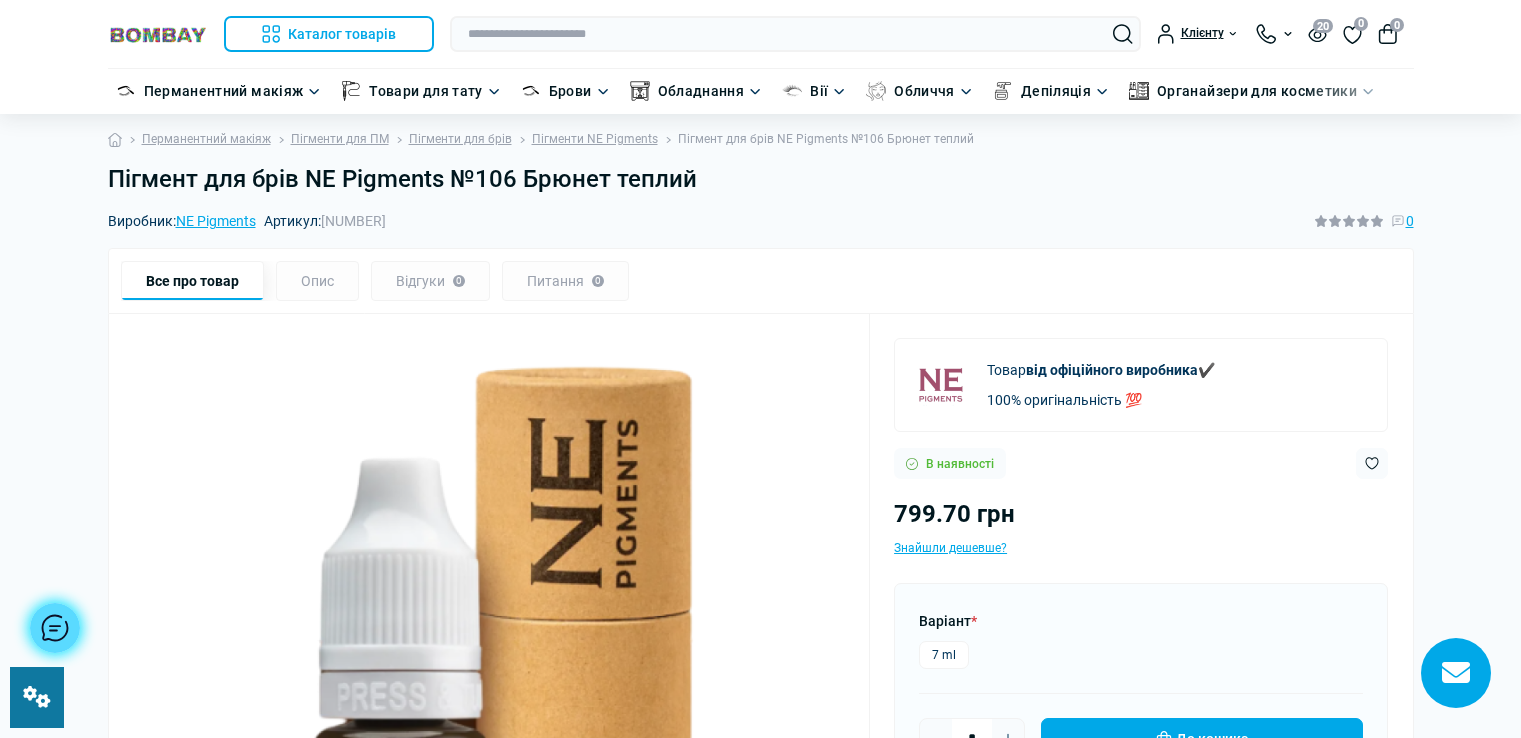 scroll, scrollTop: 0, scrollLeft: 0, axis: both 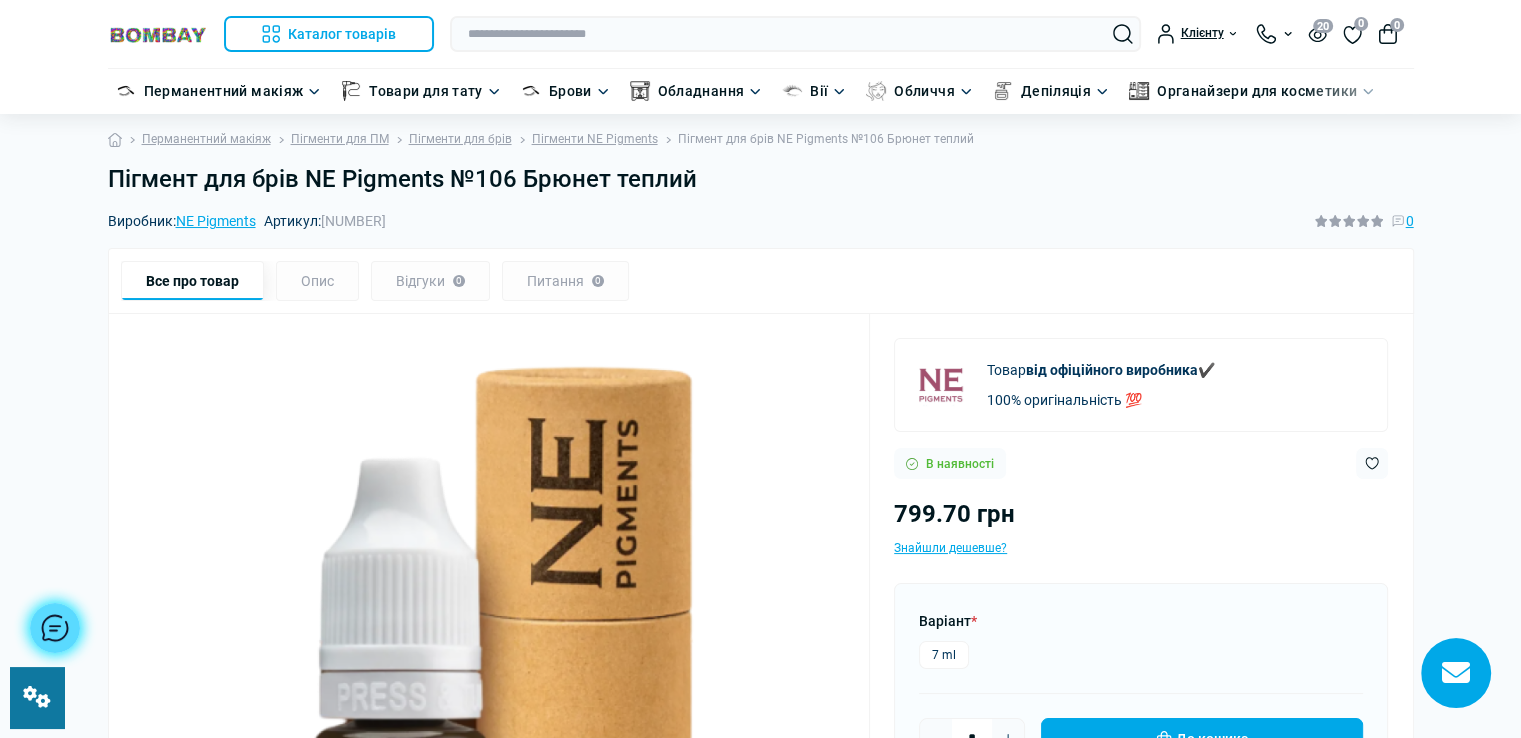 click on "Пігмент для брів NE Pigments №106 Брюнет теплий" at bounding box center [761, 179] 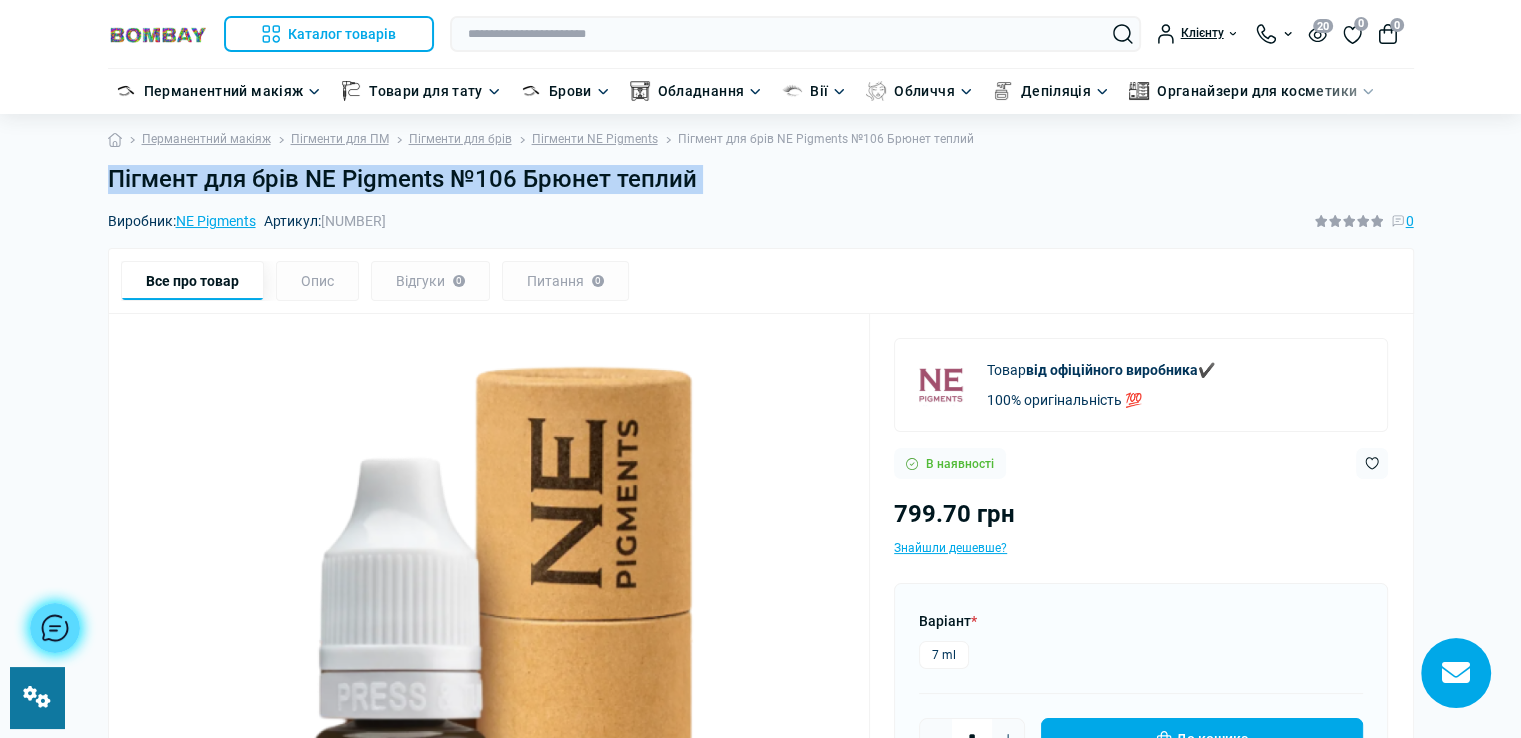 click on "Пігмент для брів NE Pigments №106 Брюнет теплий" at bounding box center (761, 179) 